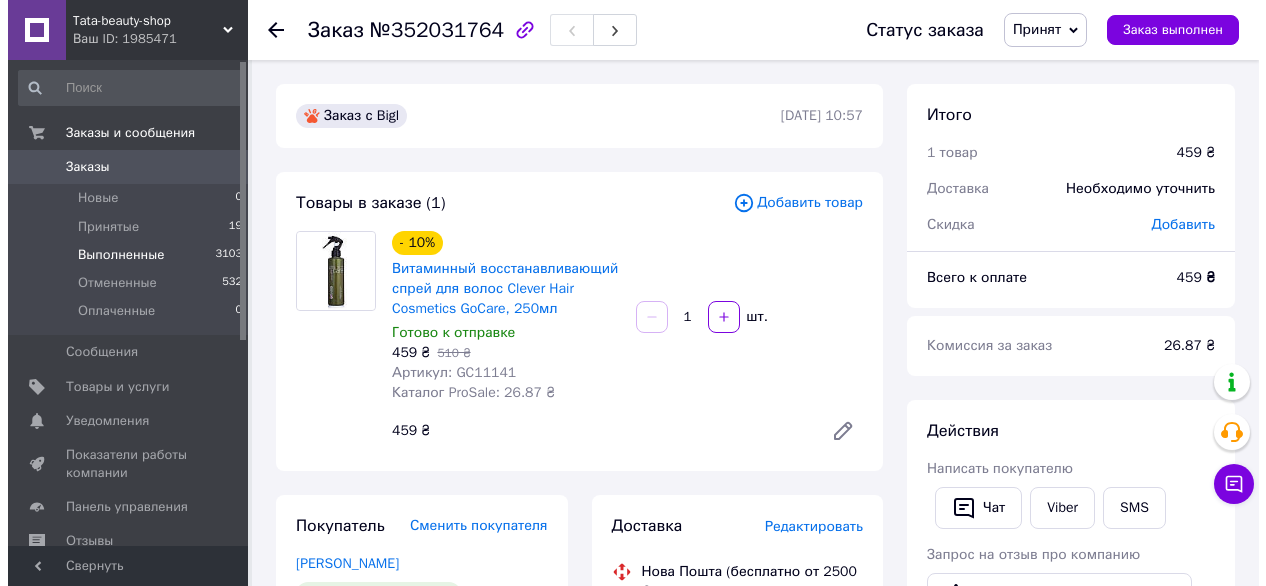 scroll, scrollTop: 0, scrollLeft: 0, axis: both 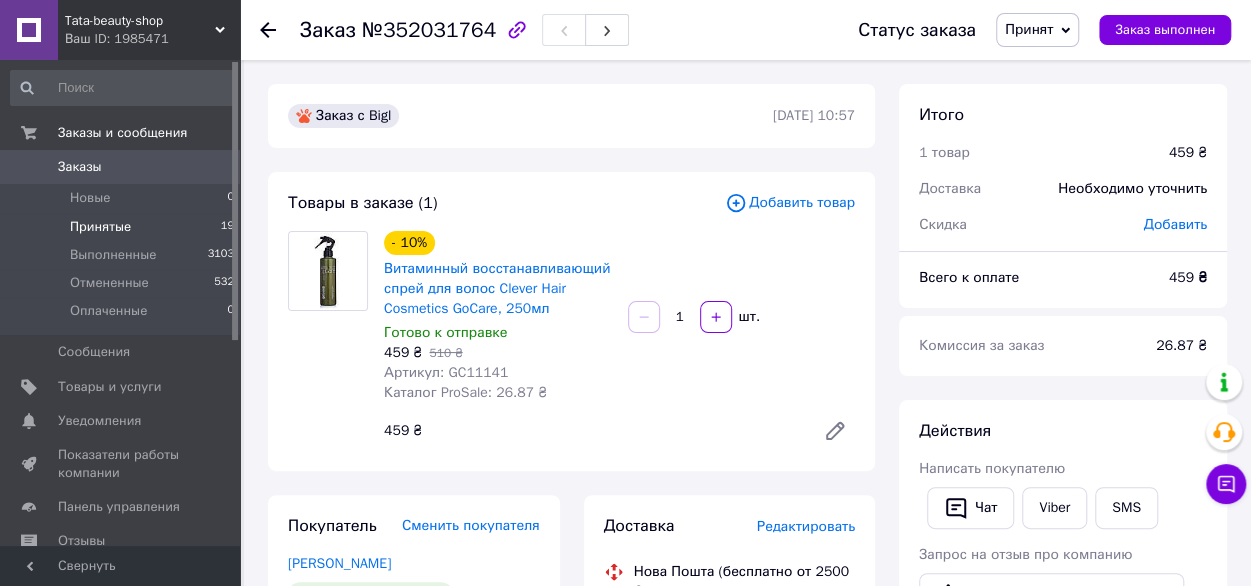 click on "Принятые" at bounding box center (100, 227) 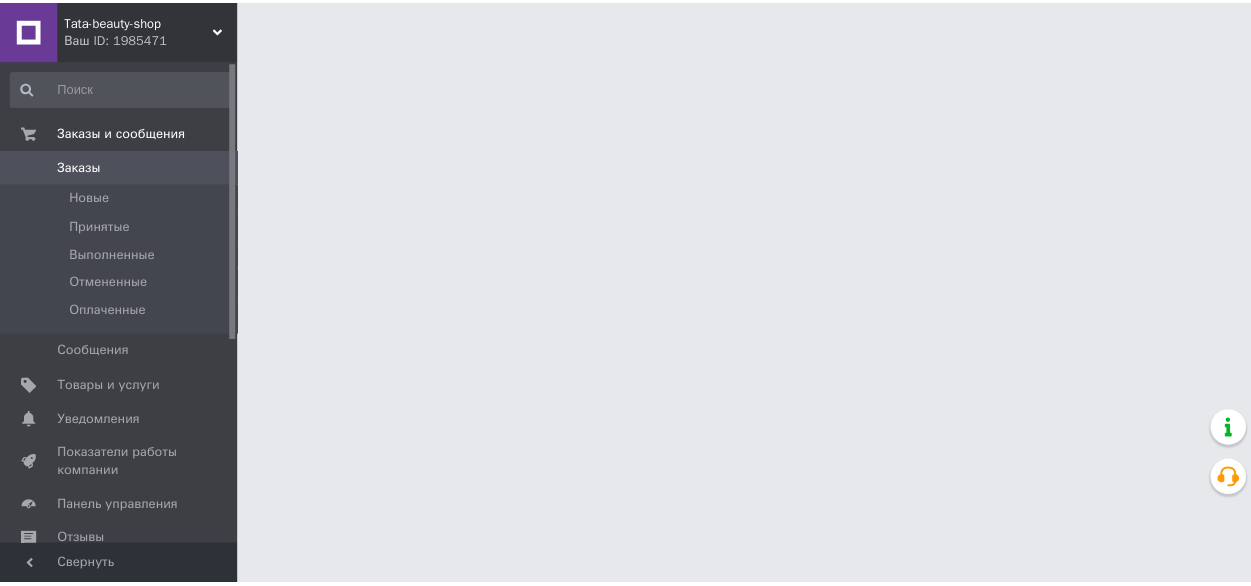 scroll, scrollTop: 0, scrollLeft: 0, axis: both 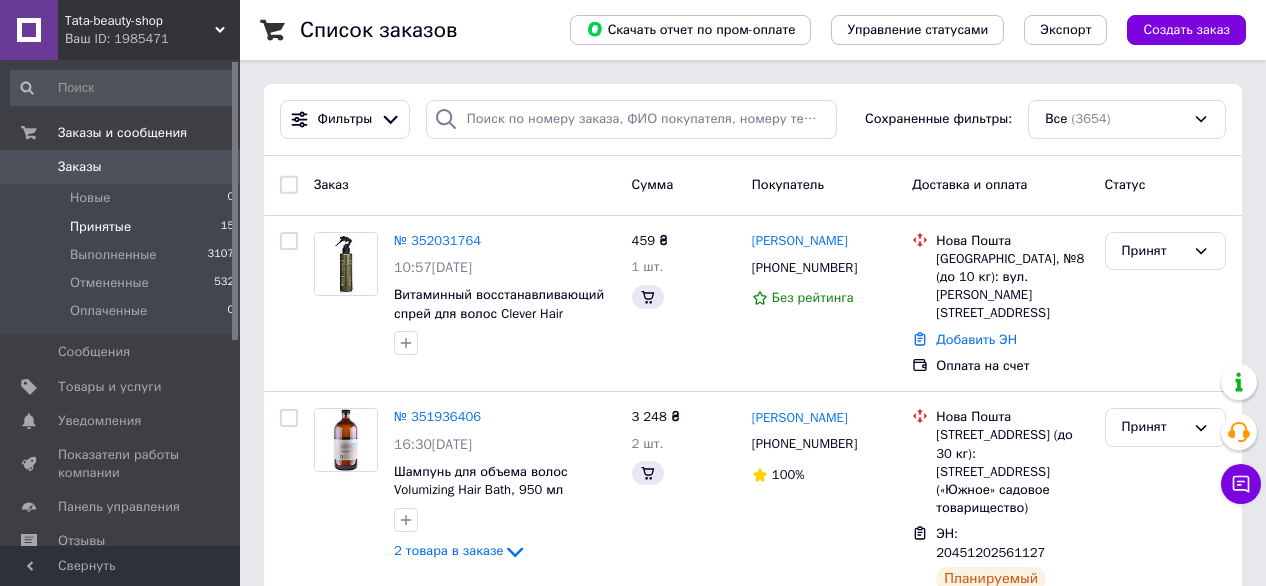 click on "Принятые" at bounding box center [100, 227] 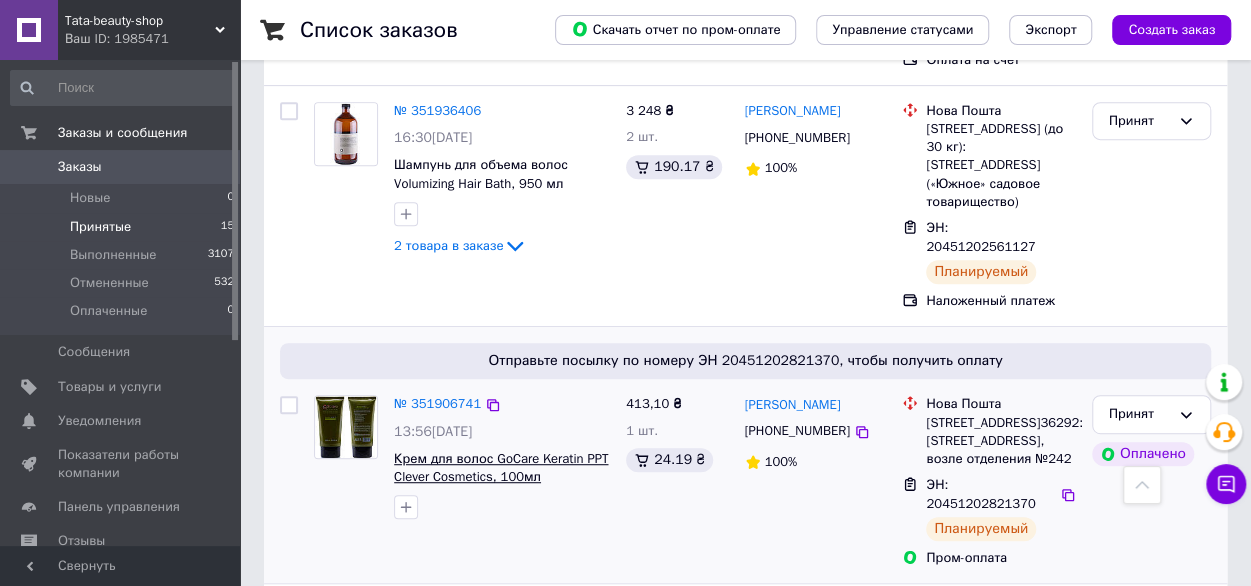 scroll, scrollTop: 500, scrollLeft: 0, axis: vertical 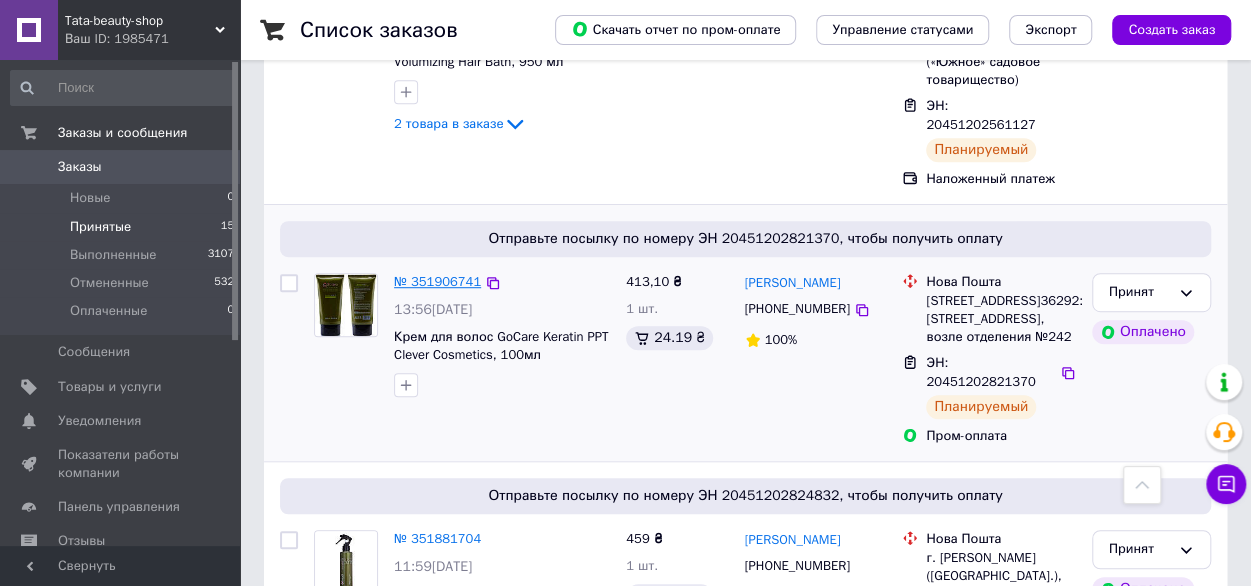 click on "№ 351906741" at bounding box center (437, 281) 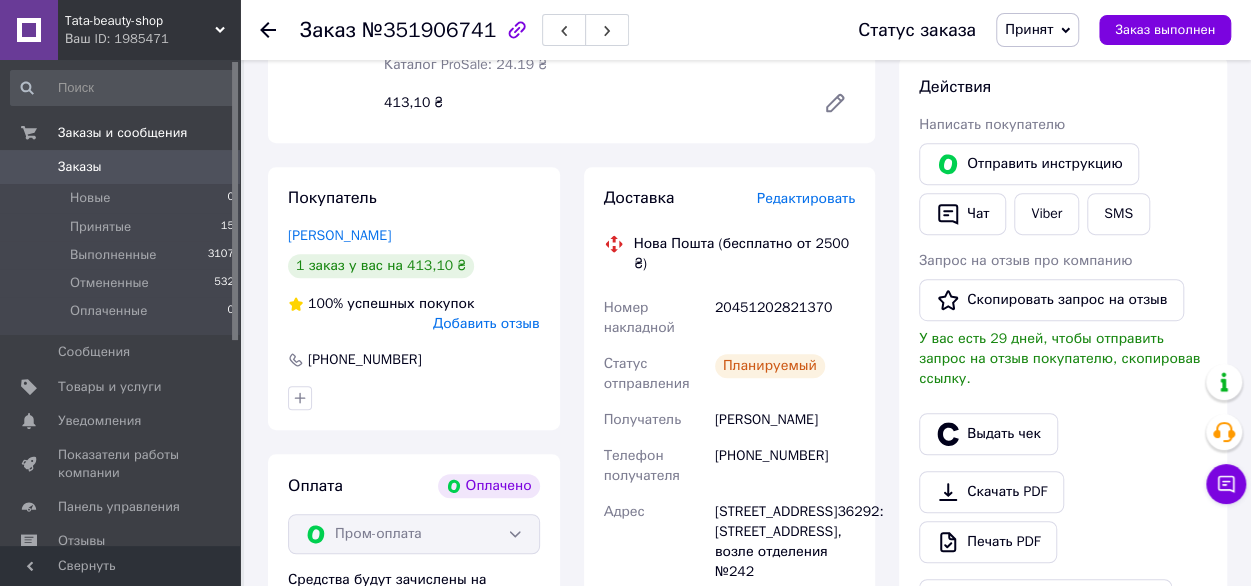 scroll, scrollTop: 400, scrollLeft: 0, axis: vertical 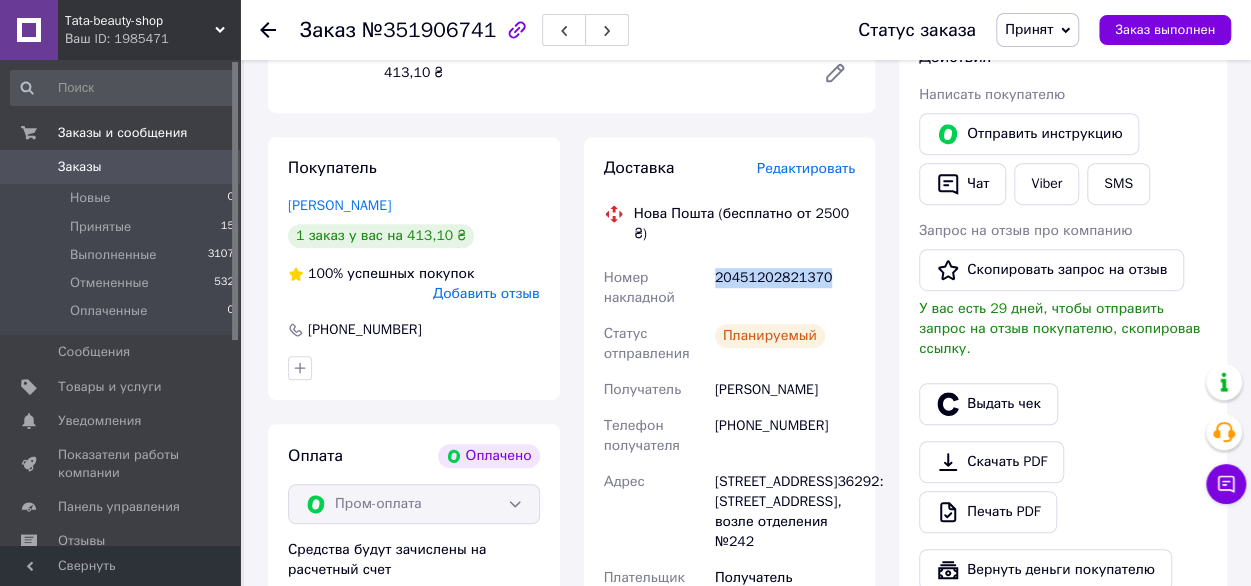 drag, startPoint x: 826, startPoint y: 263, endPoint x: 714, endPoint y: 267, distance: 112.0714 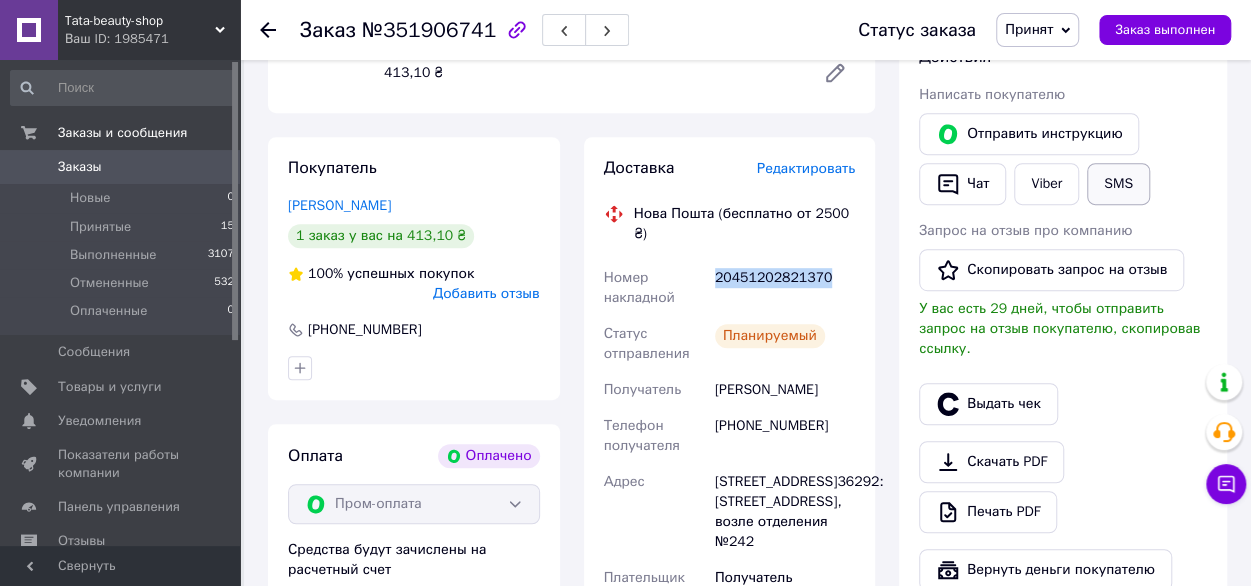 click on "SMS" at bounding box center [1118, 184] 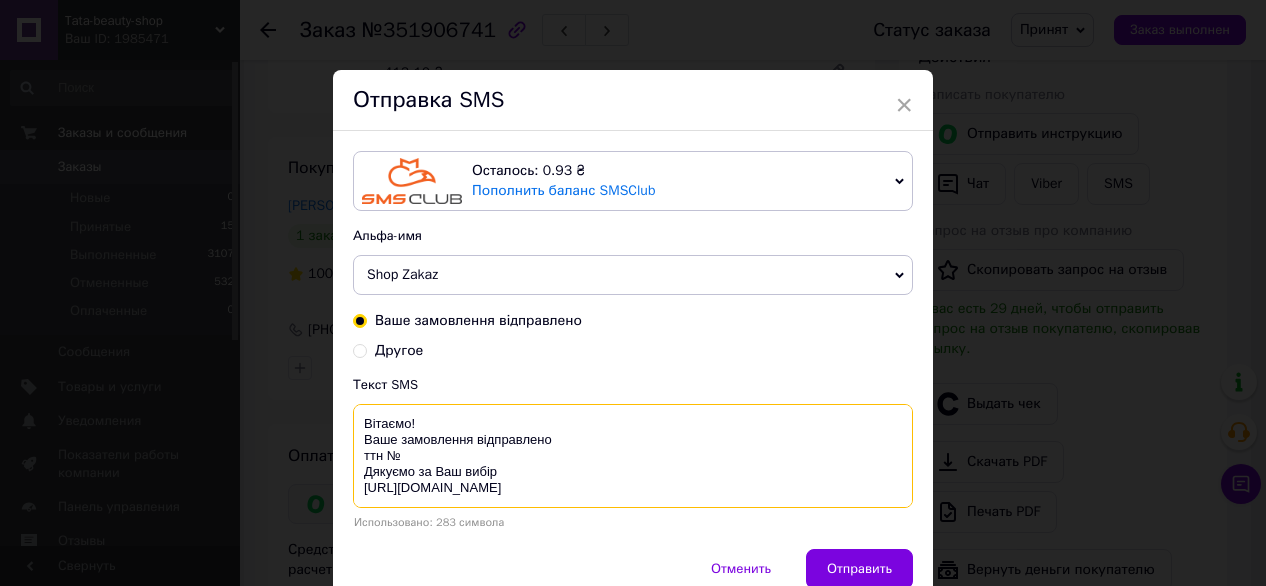 click on "Вітаємо!
Ваше замовлення відправлено
ттн №
Дякуємо за Ваш вибір
[URL][DOMAIN_NAME]
ВАЖЛИВО!! Будь ласка, оглядайте товар при отриманні на пошті.
Якщо товар пошкоджено, прохання залишити його на пошті та повідомити нам за номером 0990690118 і ми вирішимо це питання." at bounding box center (633, 456) 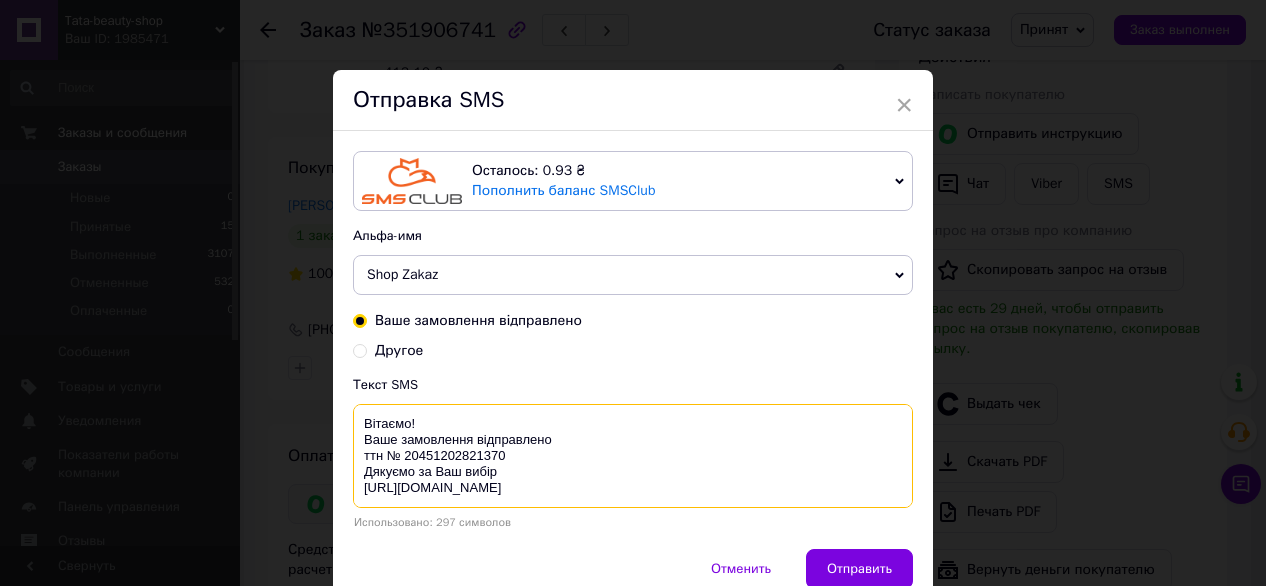drag, startPoint x: 360, startPoint y: 439, endPoint x: 580, endPoint y: 492, distance: 226.29405 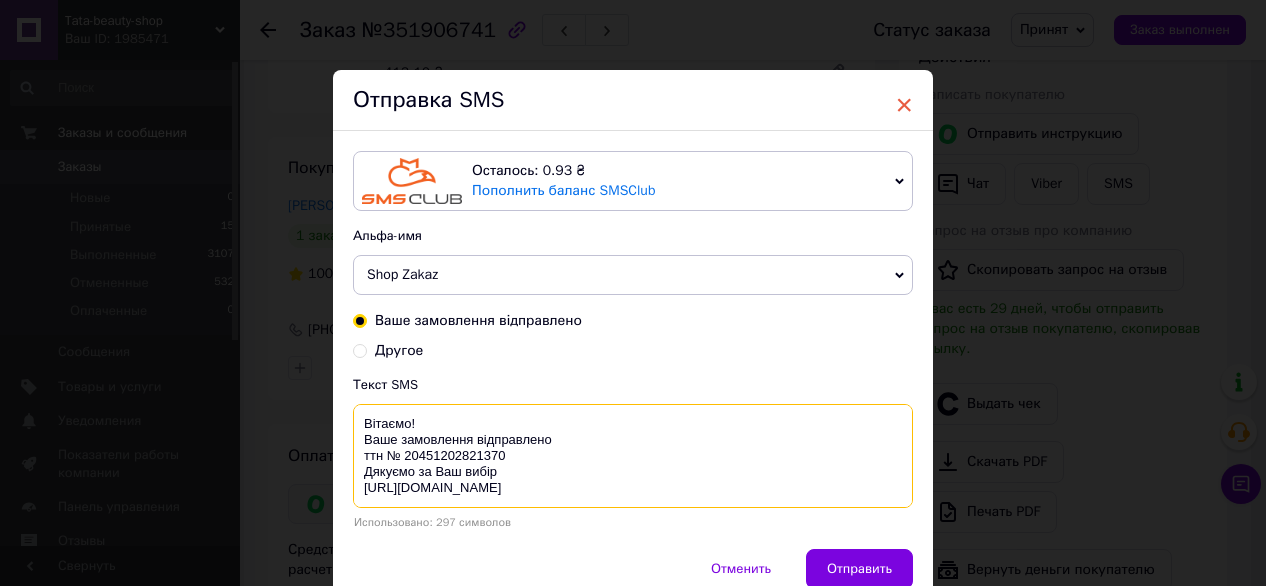 type on "Вітаємо!
Ваше замовлення відправлено
ттн № 20451202821370
Дякуємо за Ваш вибір
[URL][DOMAIN_NAME]
ВАЖЛИВО!! Будь ласка, оглядайте товар при отриманні на пошті.
Якщо товар пошкоджено, прохання залишити його на пошті та повідомити нам за номером 0990690118 і ми вирішимо це питання." 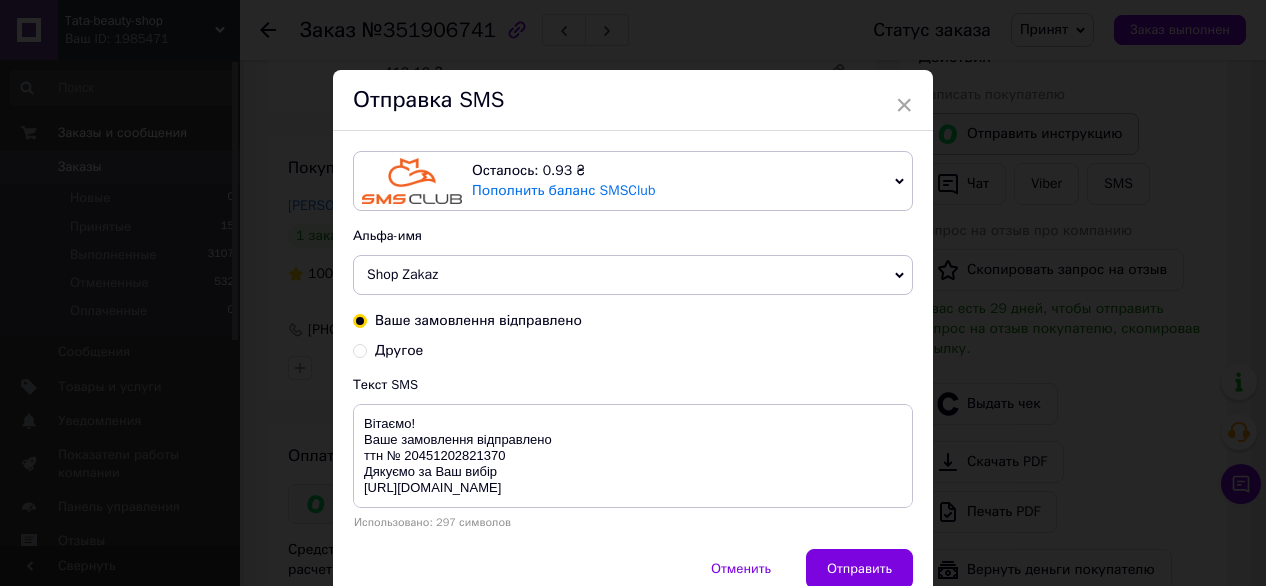 drag, startPoint x: 900, startPoint y: 105, endPoint x: 930, endPoint y: 130, distance: 39.051247 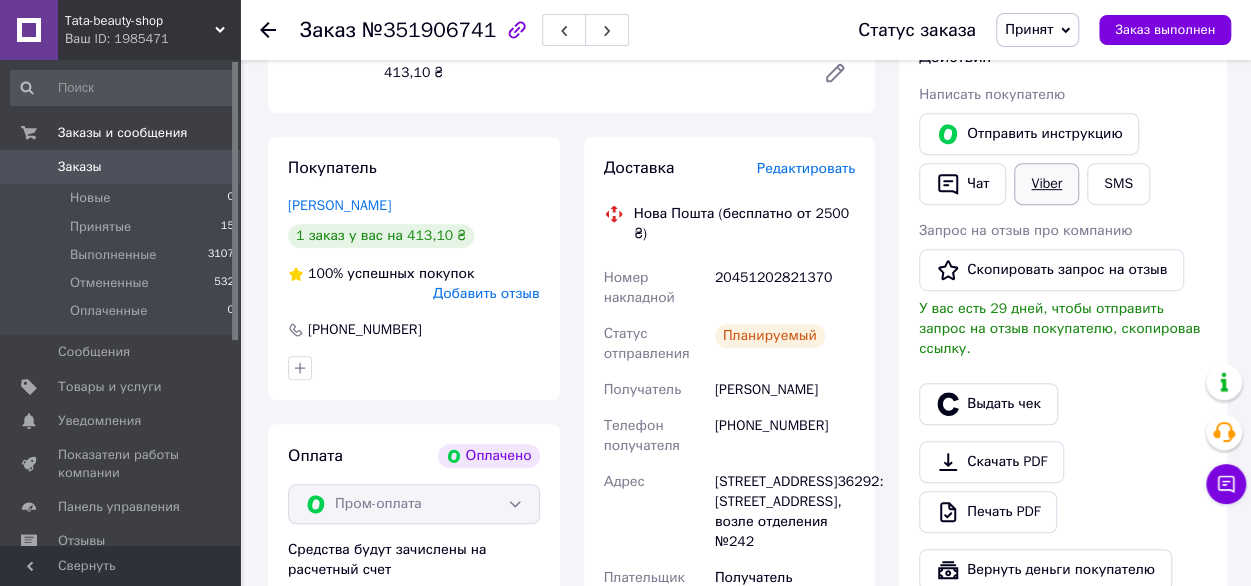 click on "Viber" at bounding box center (1046, 184) 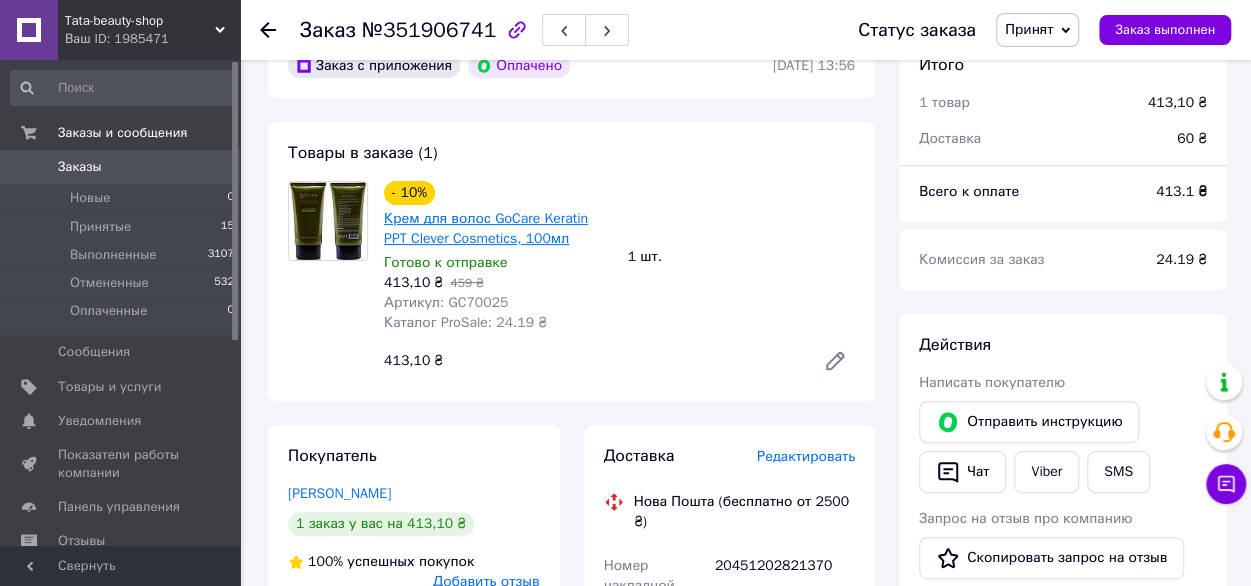 scroll, scrollTop: 0, scrollLeft: 0, axis: both 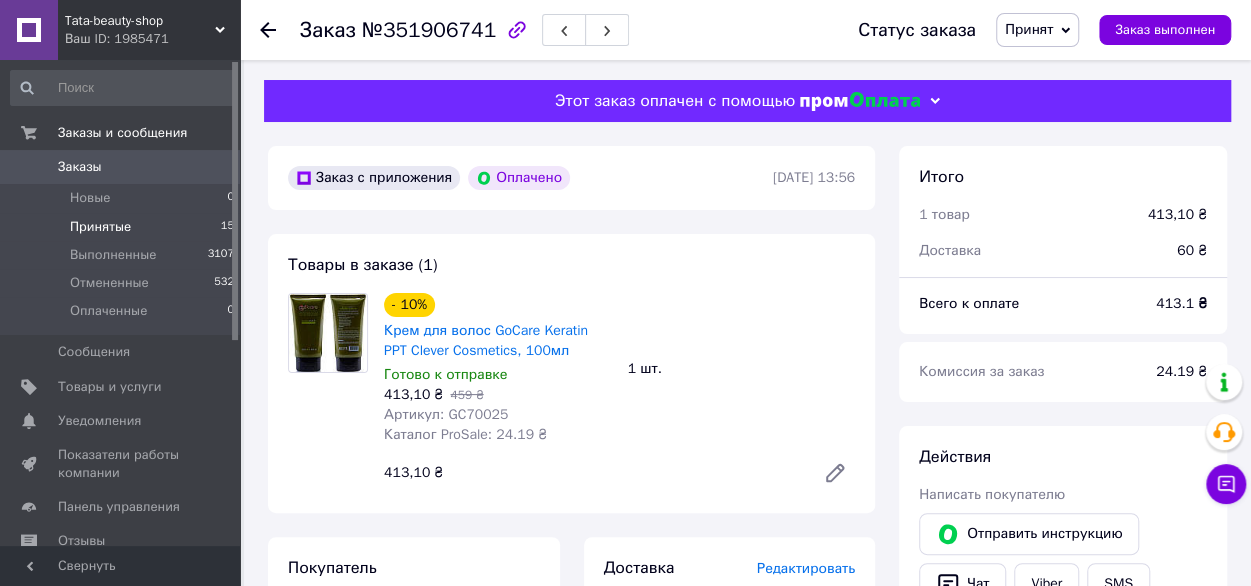 click on "Принятые" at bounding box center (100, 227) 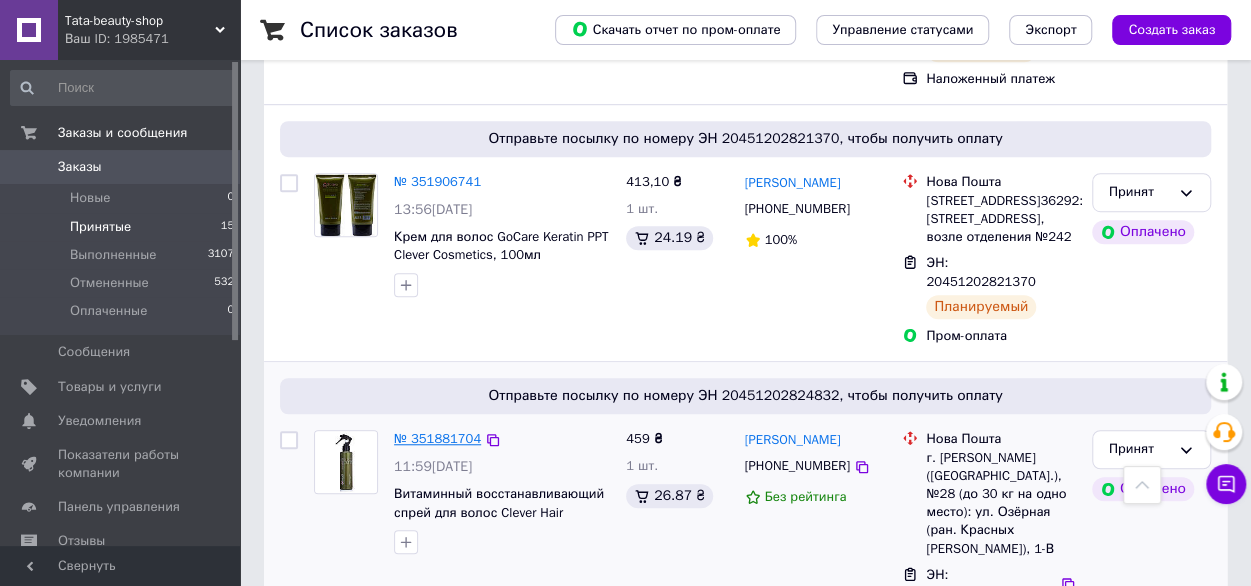 click on "№ 351881704" at bounding box center [437, 438] 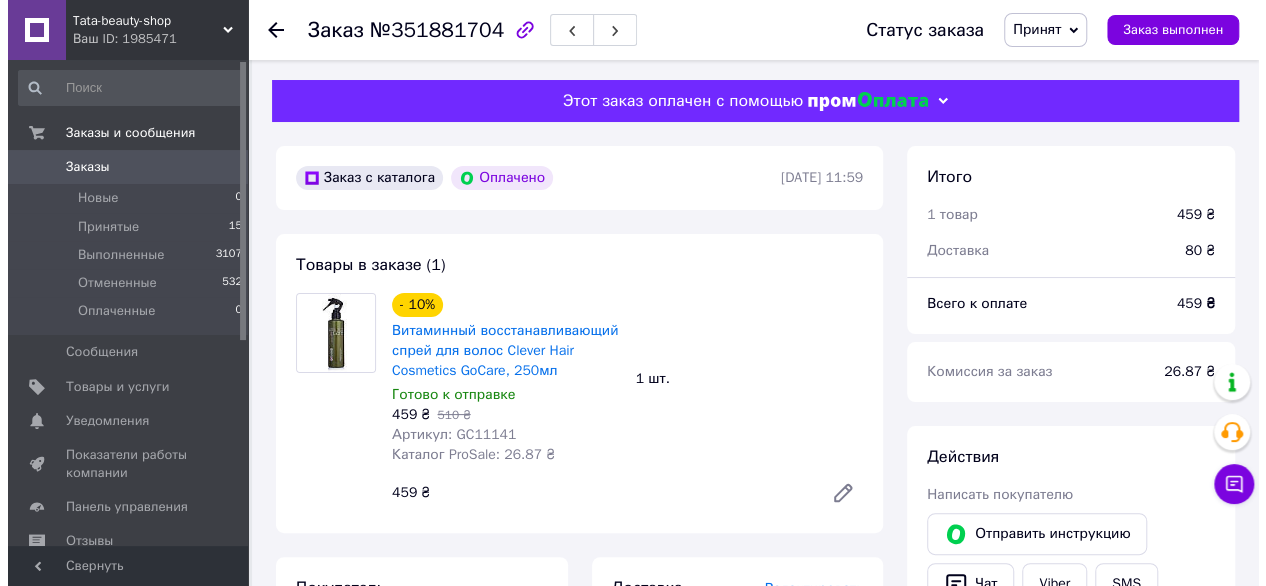 scroll, scrollTop: 300, scrollLeft: 0, axis: vertical 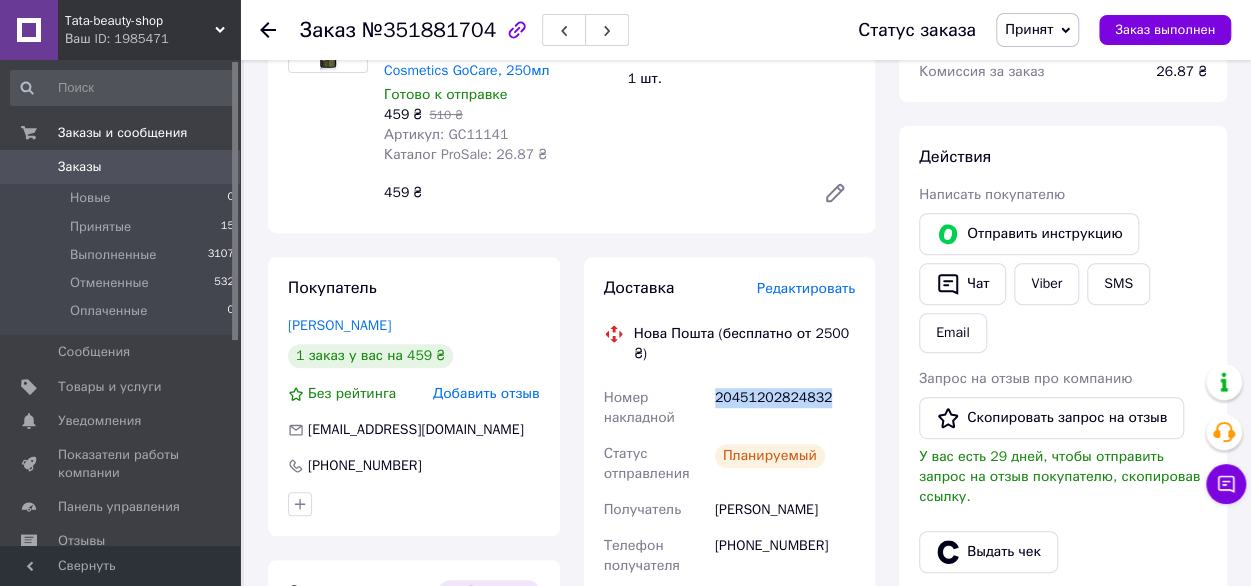 drag, startPoint x: 832, startPoint y: 378, endPoint x: 714, endPoint y: 385, distance: 118.20744 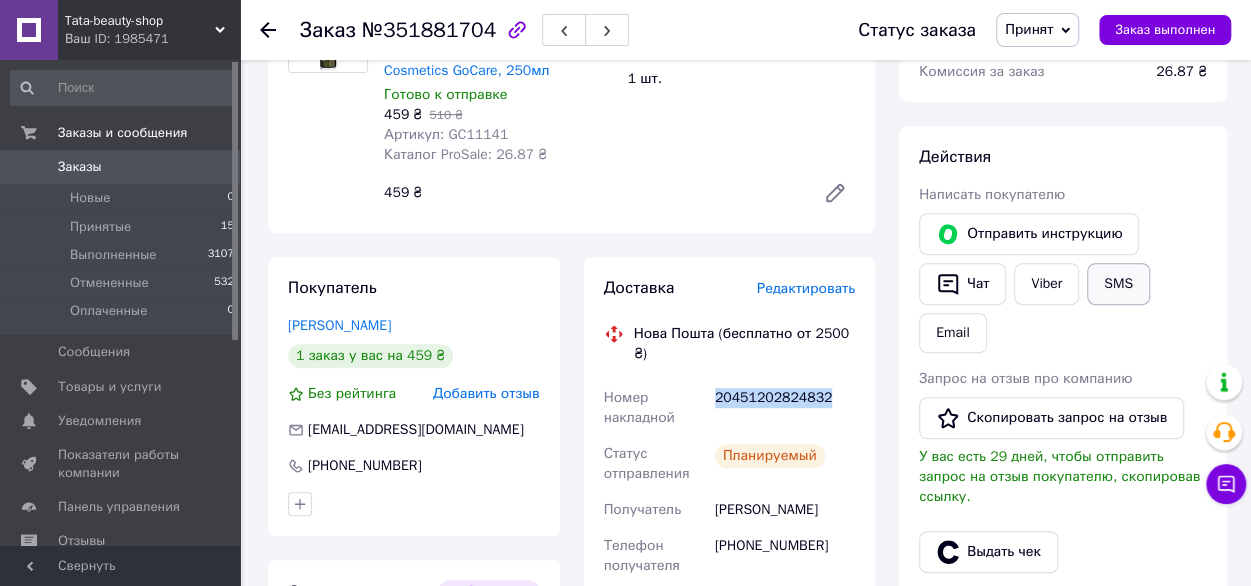 click on "SMS" at bounding box center [1118, 284] 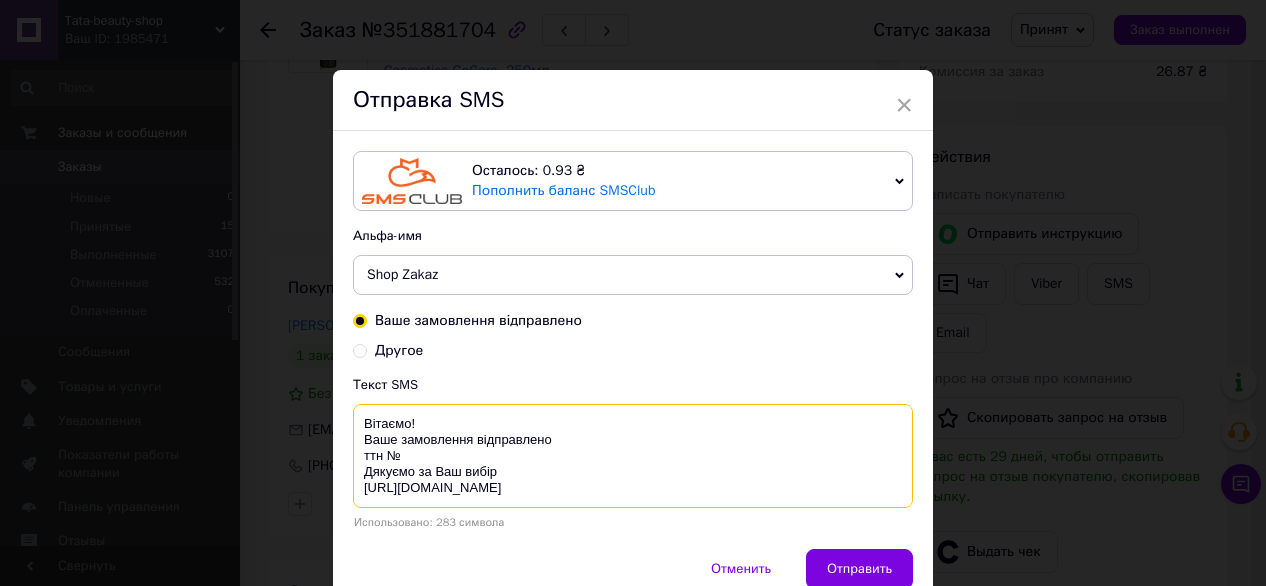click on "Вітаємо!
Ваше замовлення відправлено
ттн №
Дякуємо за Ваш вибір
[URL][DOMAIN_NAME]
ВАЖЛИВО!! Будь ласка, оглядайте товар при отриманні на пошті.
Якщо товар пошкоджено, прохання залишити його на пошті та повідомити нам за номером 0990690118 і ми вирішимо це питання." at bounding box center [633, 456] 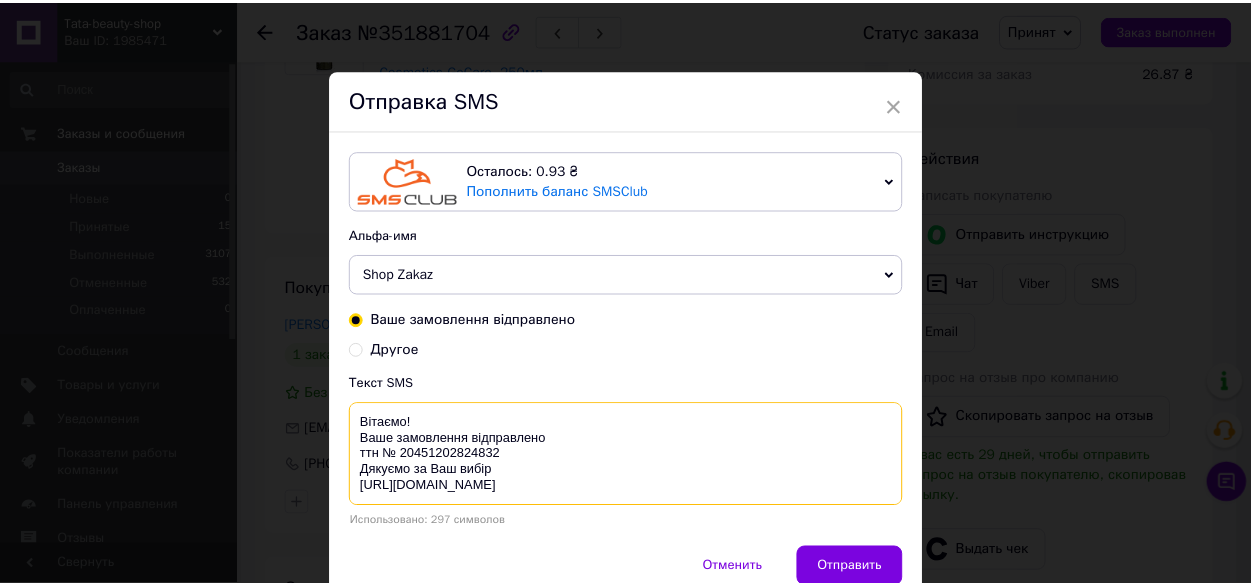 scroll, scrollTop: 14, scrollLeft: 0, axis: vertical 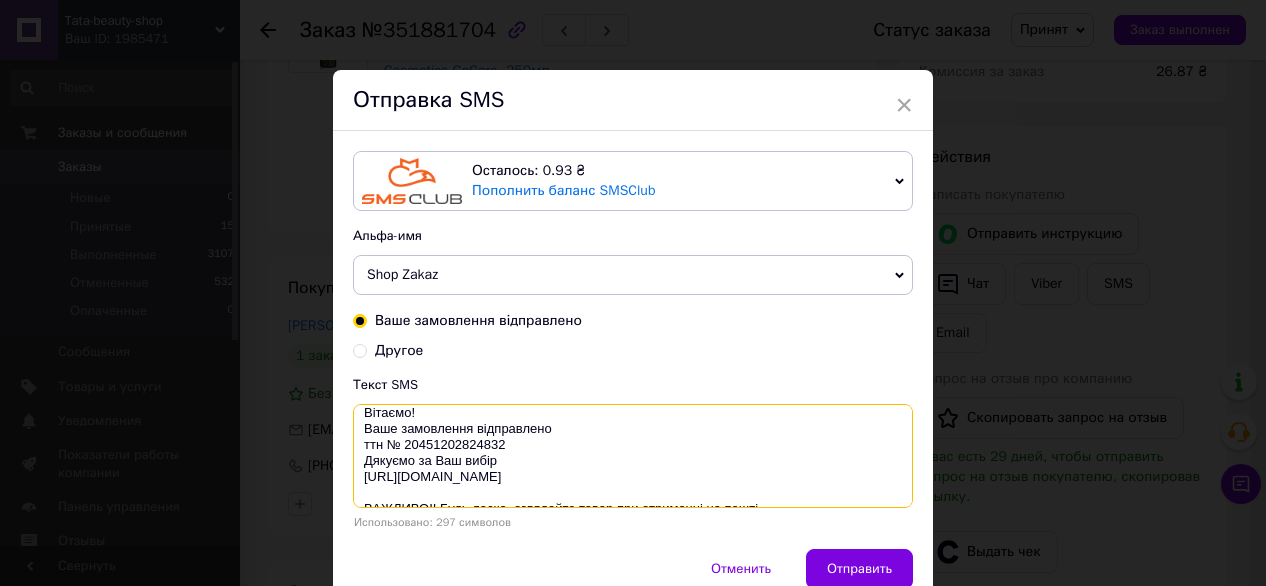 drag, startPoint x: 359, startPoint y: 436, endPoint x: 554, endPoint y: 493, distance: 203.16003 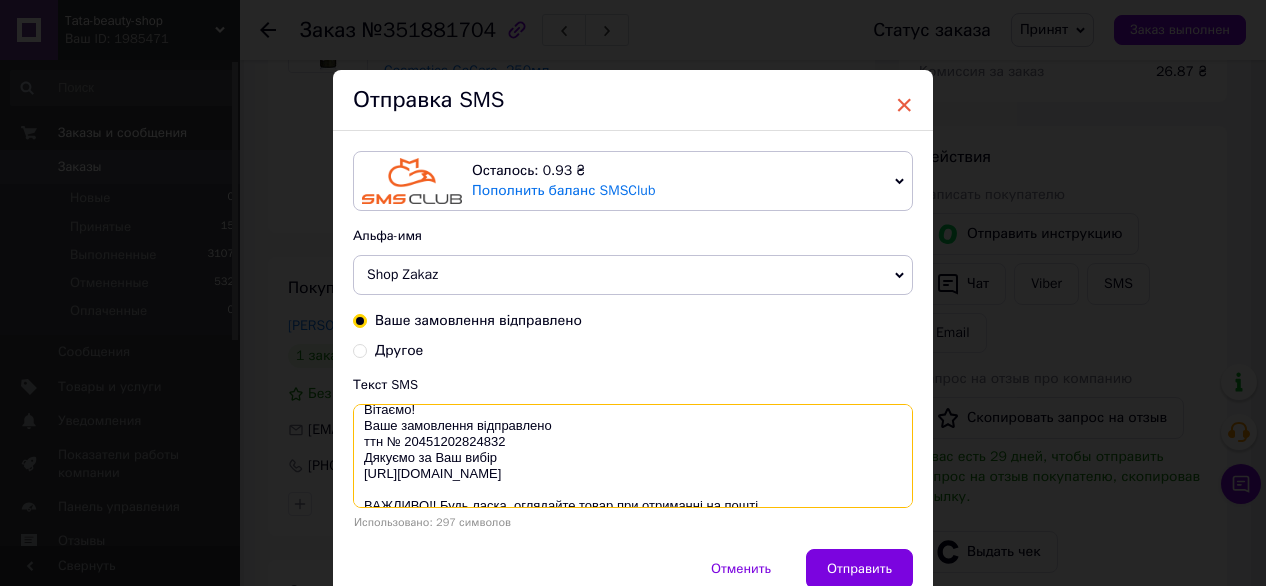 type on "Вітаємо!
Ваше замовлення відправлено
ттн № 20451202824832
Дякуємо за Ваш вибір
[URL][DOMAIN_NAME]
ВАЖЛИВО!! Будь ласка, оглядайте товар при отриманні на пошті.
Якщо товар пошкоджено, прохання залишити його на пошті та повідомити нам за номером 0990690118 і ми вирішимо це питання." 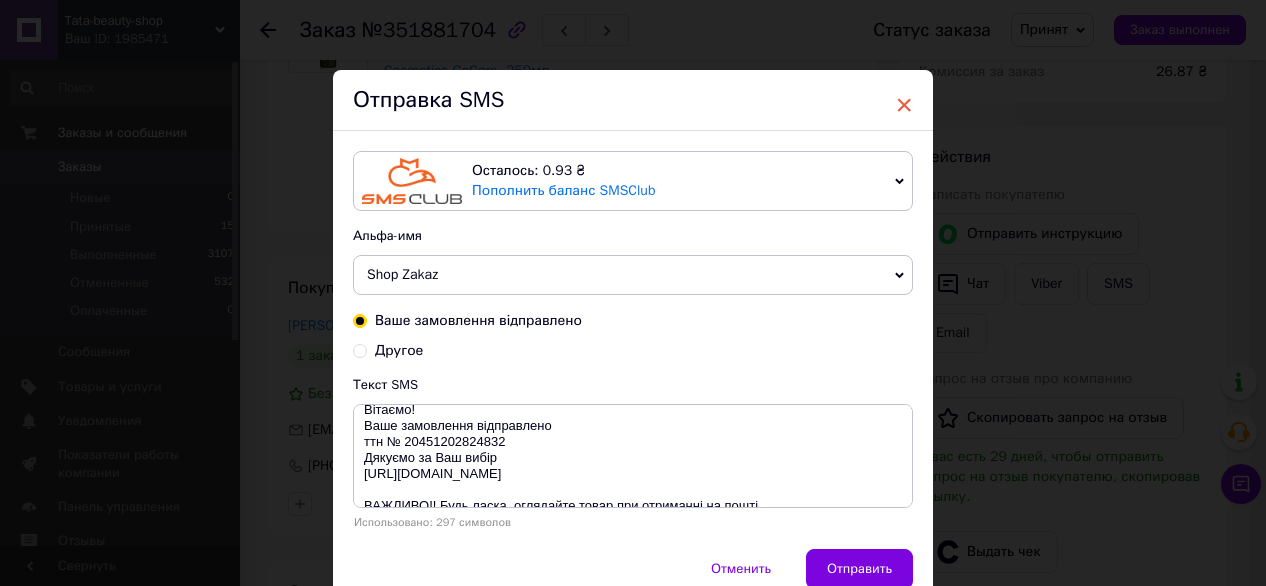 click on "×" at bounding box center (904, 105) 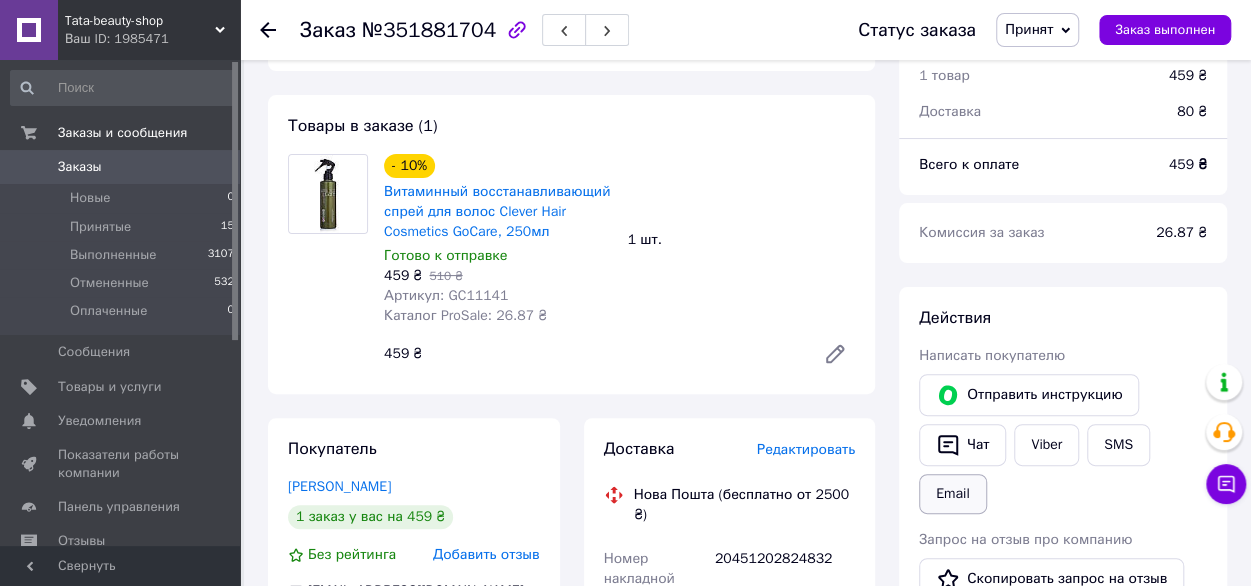 scroll, scrollTop: 200, scrollLeft: 0, axis: vertical 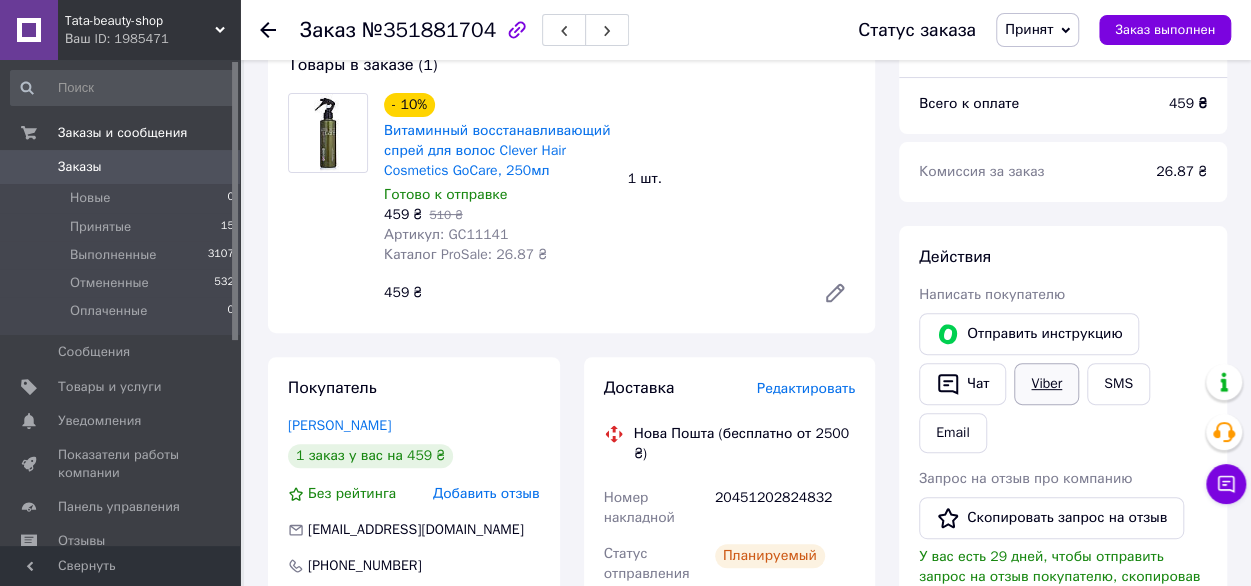 click on "Viber" at bounding box center (1046, 384) 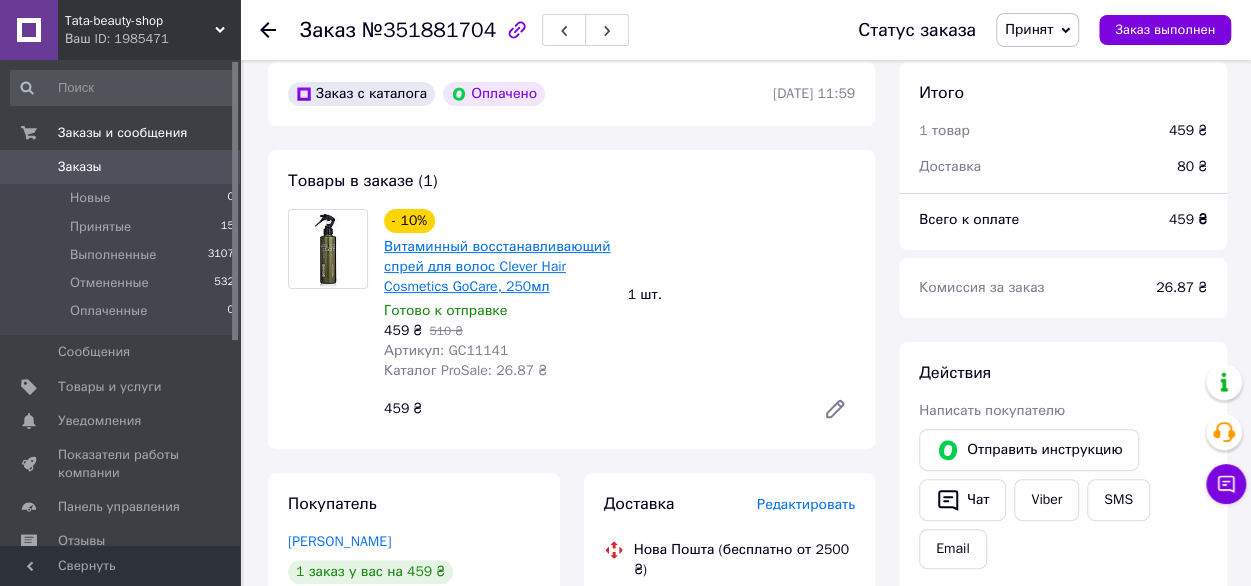 scroll, scrollTop: 0, scrollLeft: 0, axis: both 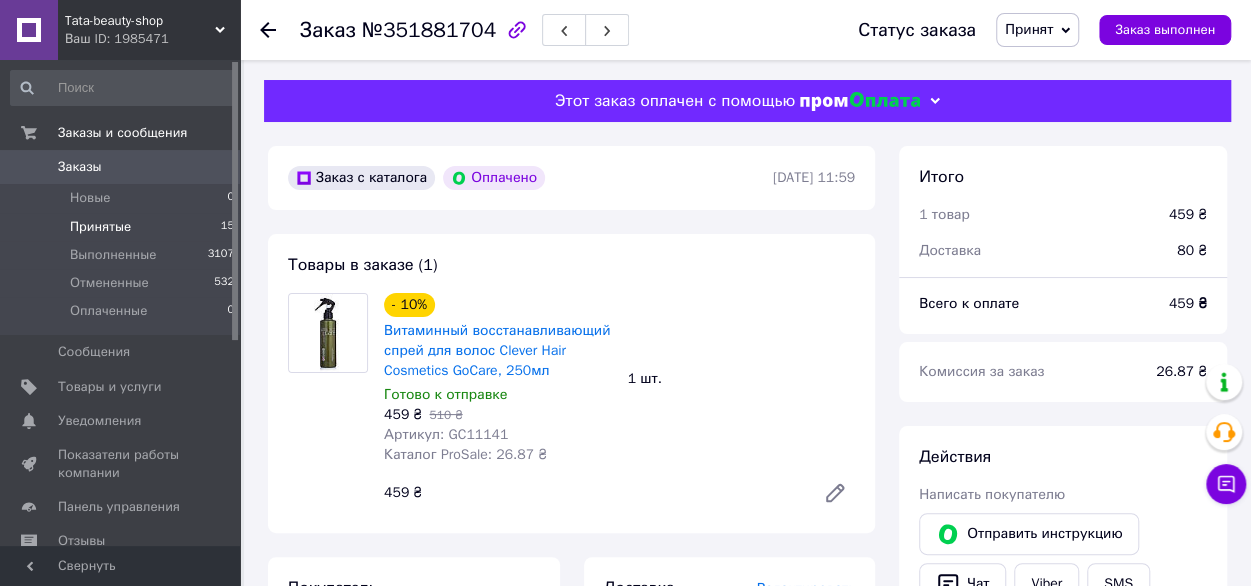click on "Принятые" at bounding box center [100, 227] 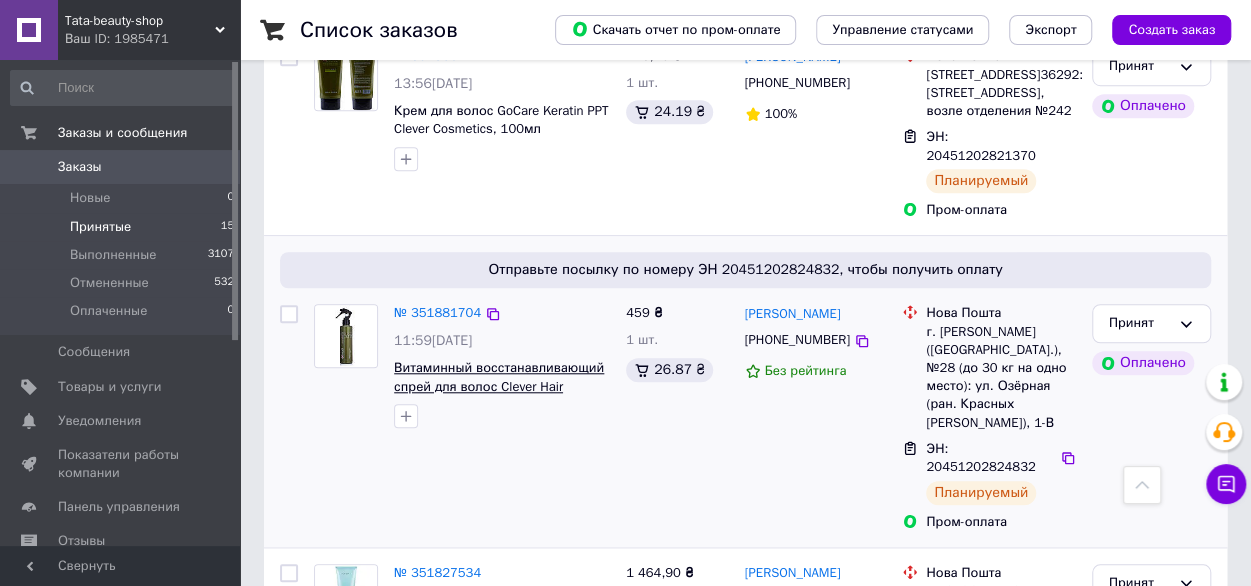 scroll, scrollTop: 800, scrollLeft: 0, axis: vertical 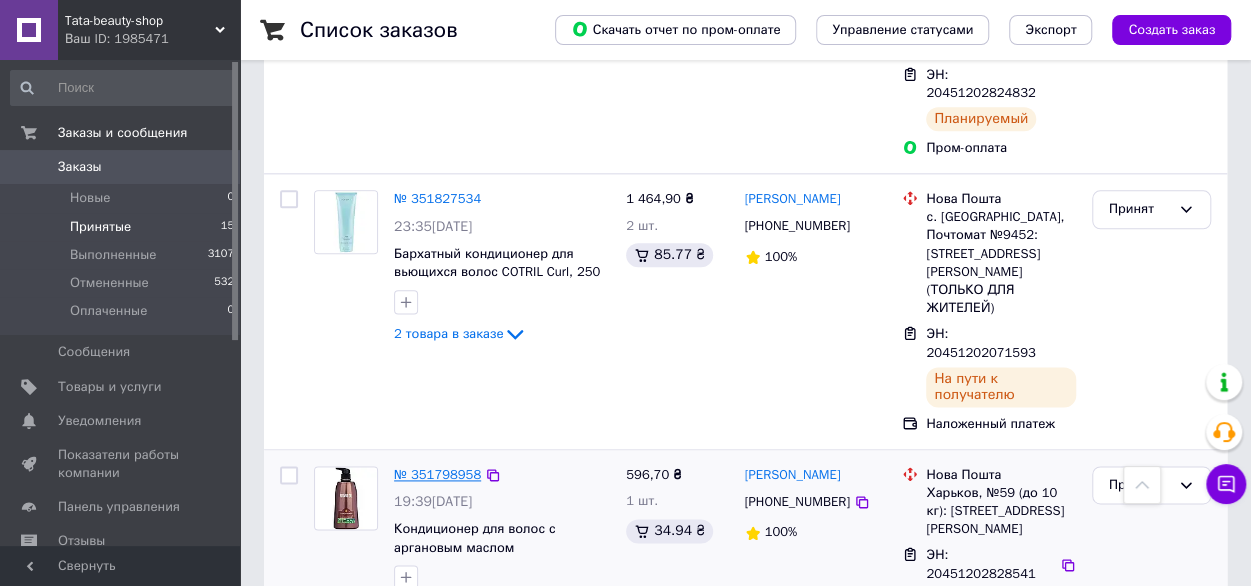 click on "№ 351798958" at bounding box center [437, 474] 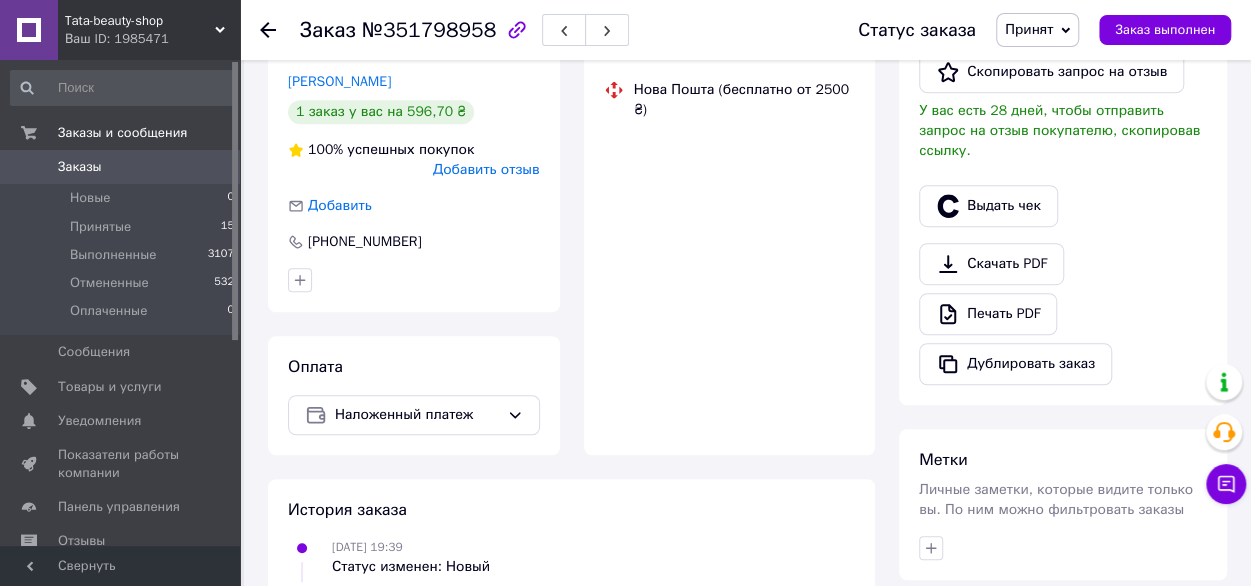 scroll, scrollTop: 228, scrollLeft: 0, axis: vertical 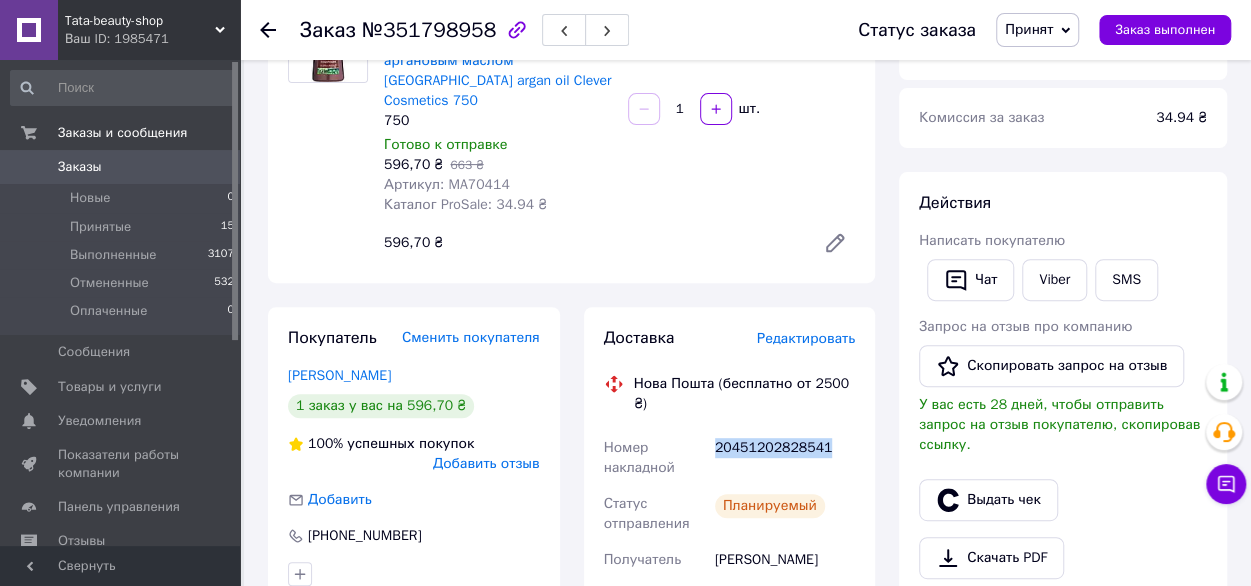 drag, startPoint x: 820, startPoint y: 412, endPoint x: 715, endPoint y: 411, distance: 105.00476 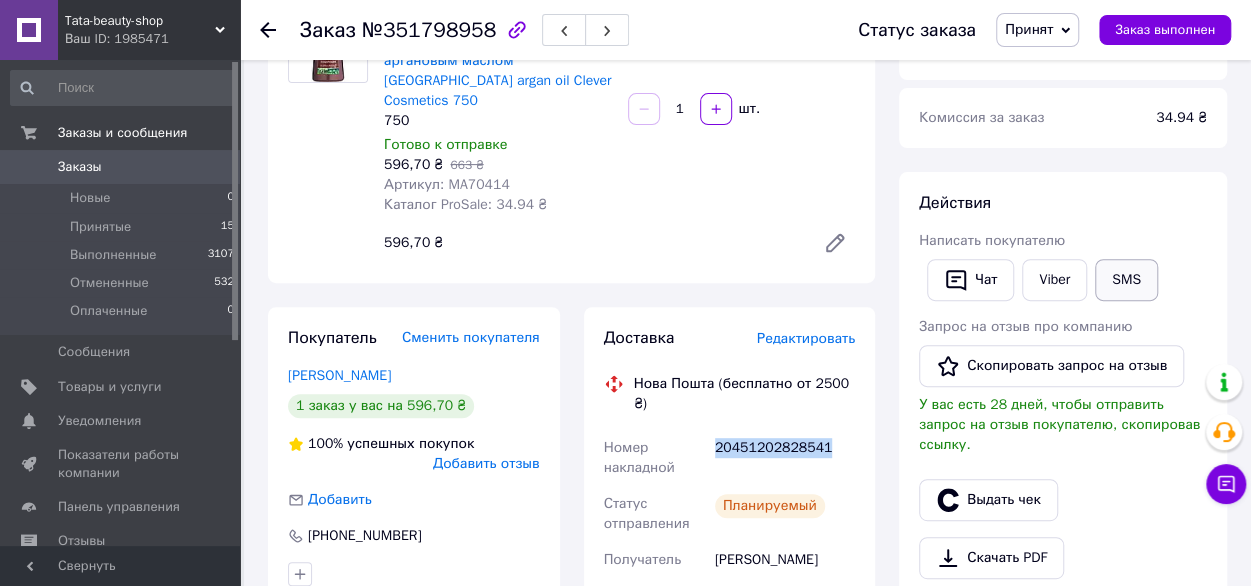 click on "SMS" at bounding box center (1126, 280) 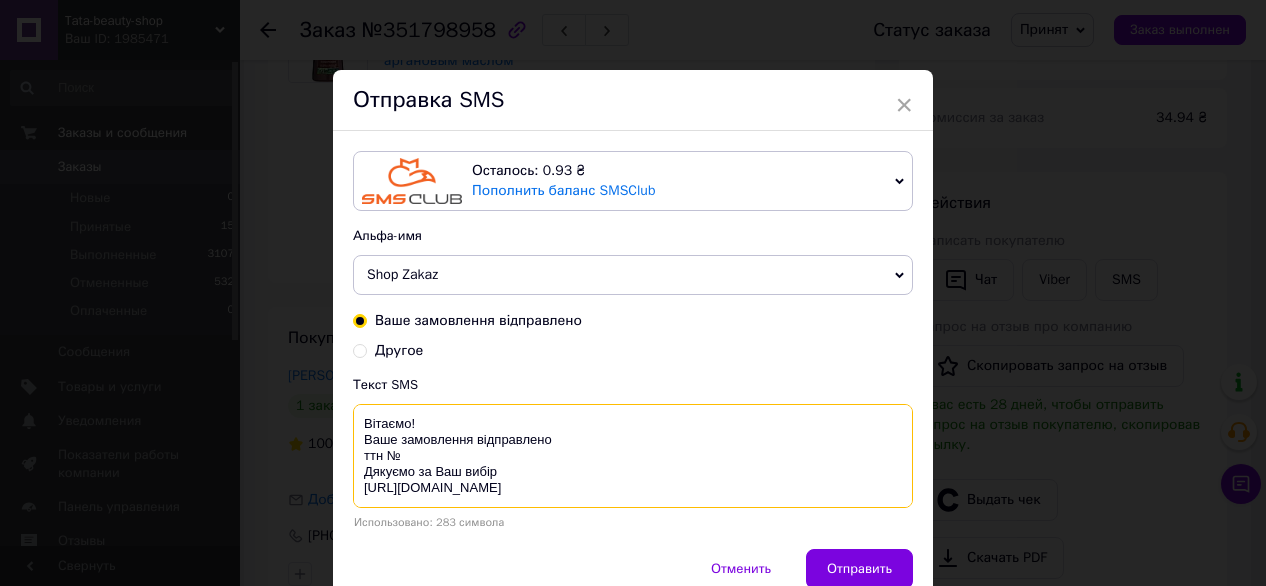 click on "Вітаємо!
Ваше замовлення відправлено
ттн №
Дякуємо за Ваш вибір
[URL][DOMAIN_NAME]
ВАЖЛИВО!! Будь ласка, оглядайте товар при отриманні на пошті.
Якщо товар пошкоджено, прохання залишити його на пошті та повідомити нам за номером 0990690118 і ми вирішимо це питання." at bounding box center [633, 456] 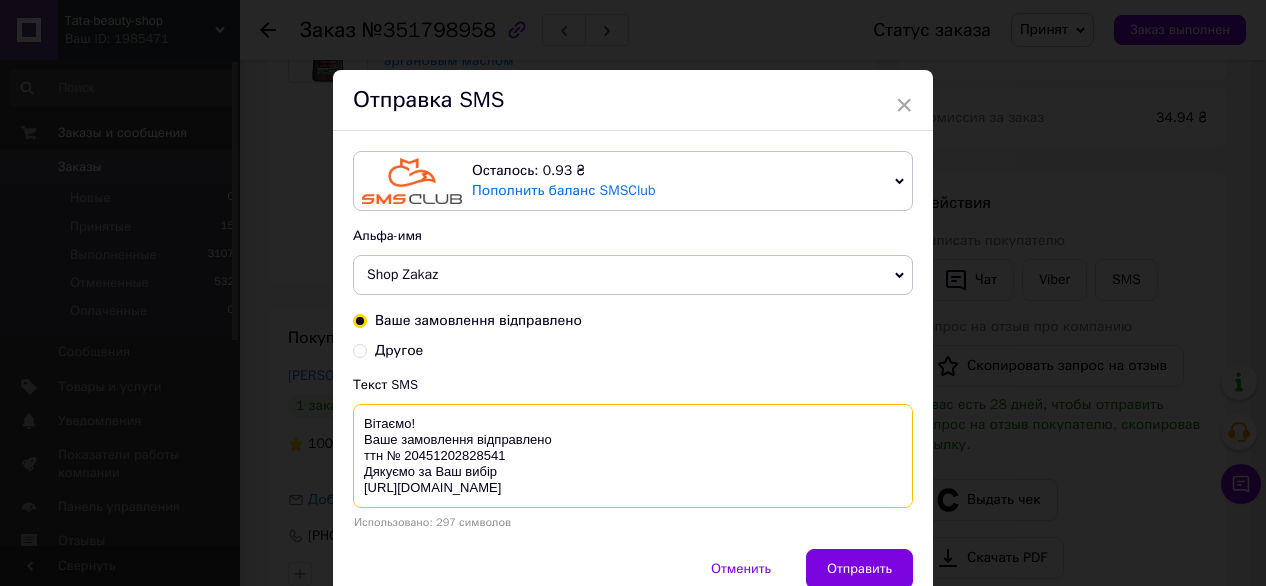 drag, startPoint x: 358, startPoint y: 437, endPoint x: 606, endPoint y: 484, distance: 252.41434 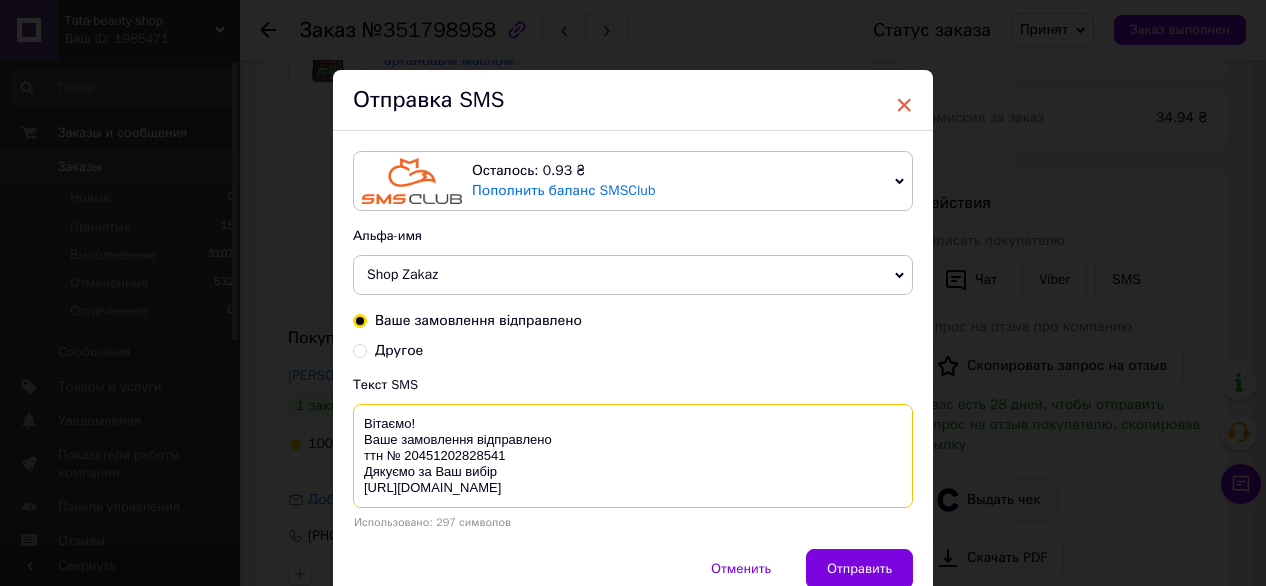 type on "Вітаємо!
Ваше замовлення відправлено
ттн № 20451202828541
Дякуємо за Ваш вибір
[URL][DOMAIN_NAME]
ВАЖЛИВО!! Будь ласка, оглядайте товар при отриманні на пошті.
Якщо товар пошкоджено, прохання залишити його на пошті та повідомити нам за номером 0990690118 і ми вирішимо це питання." 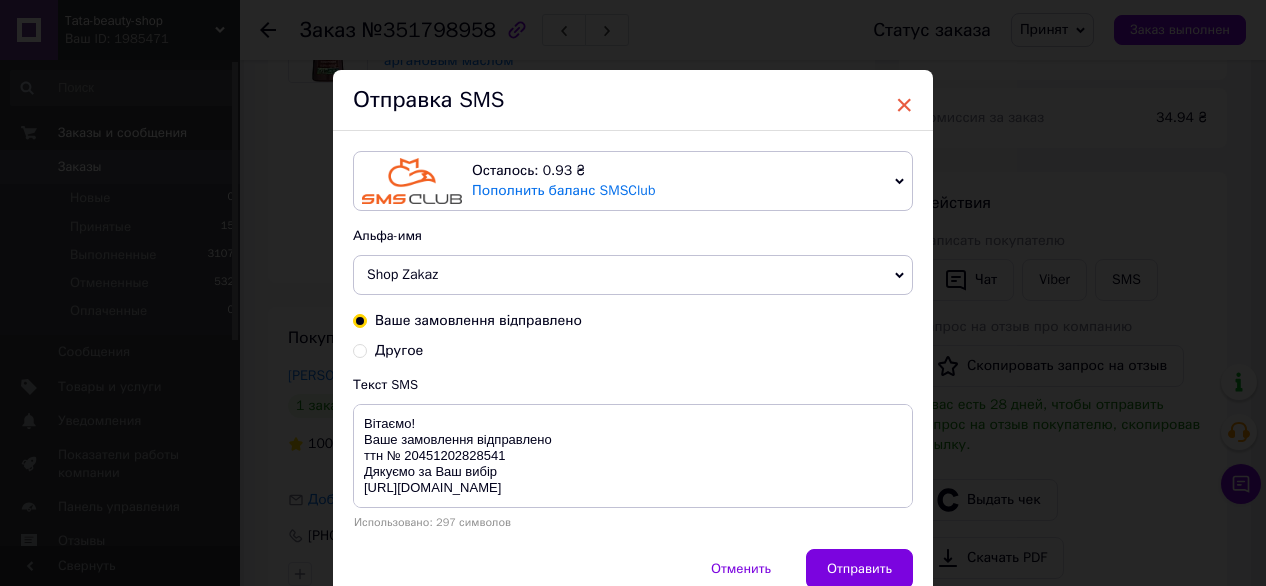 click on "×" at bounding box center (904, 105) 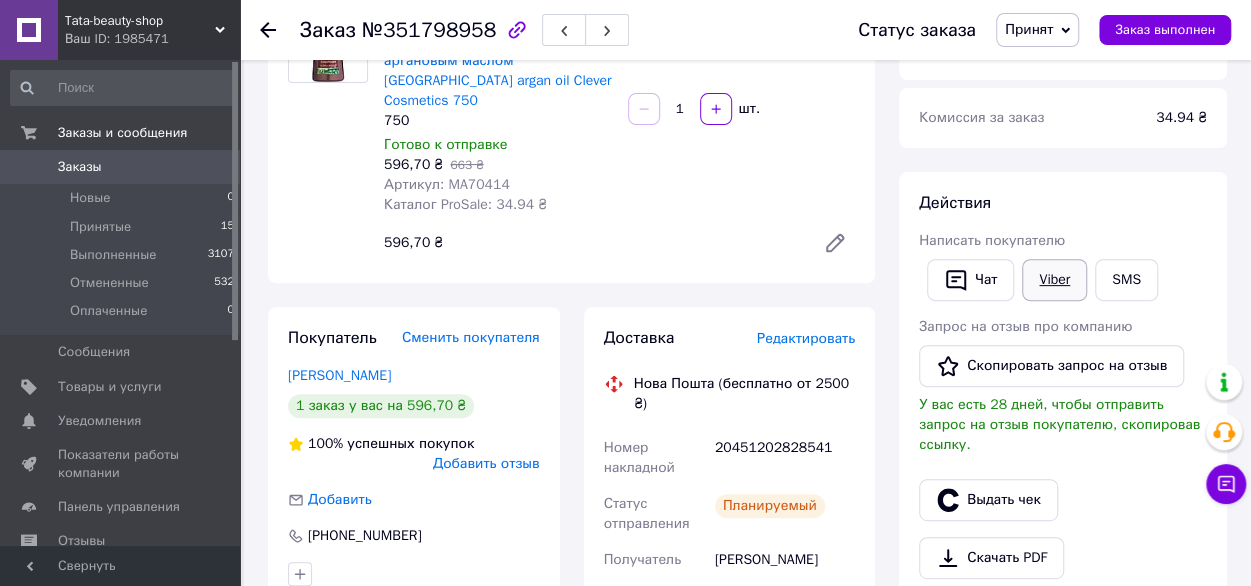 click on "Viber" at bounding box center [1054, 280] 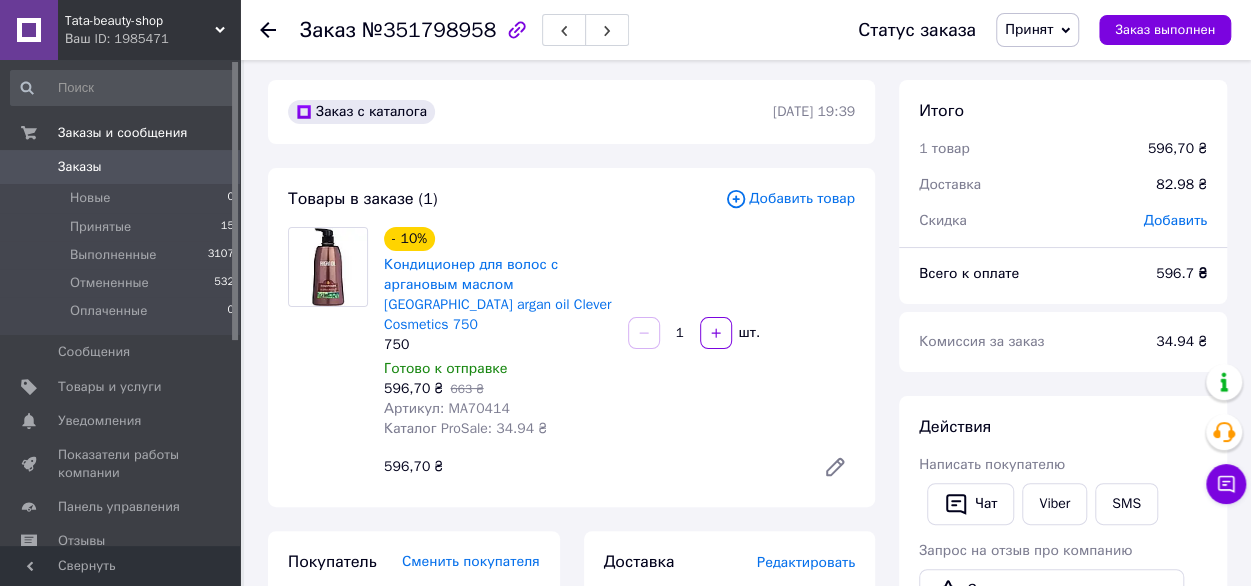 scroll, scrollTop: 0, scrollLeft: 0, axis: both 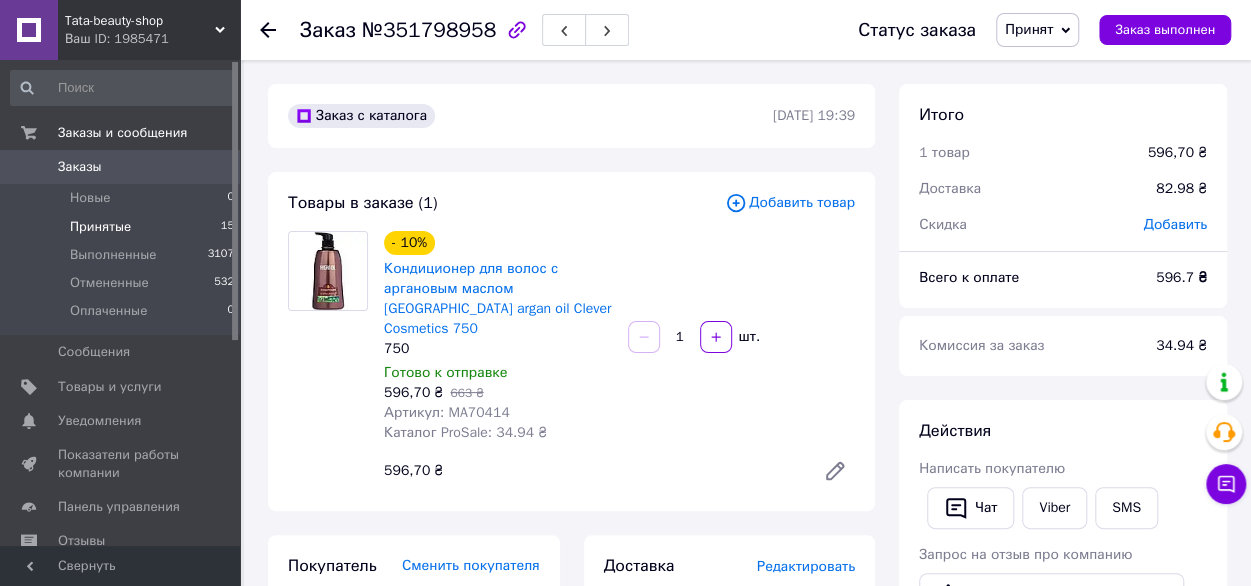 click on "Принятые" at bounding box center (100, 227) 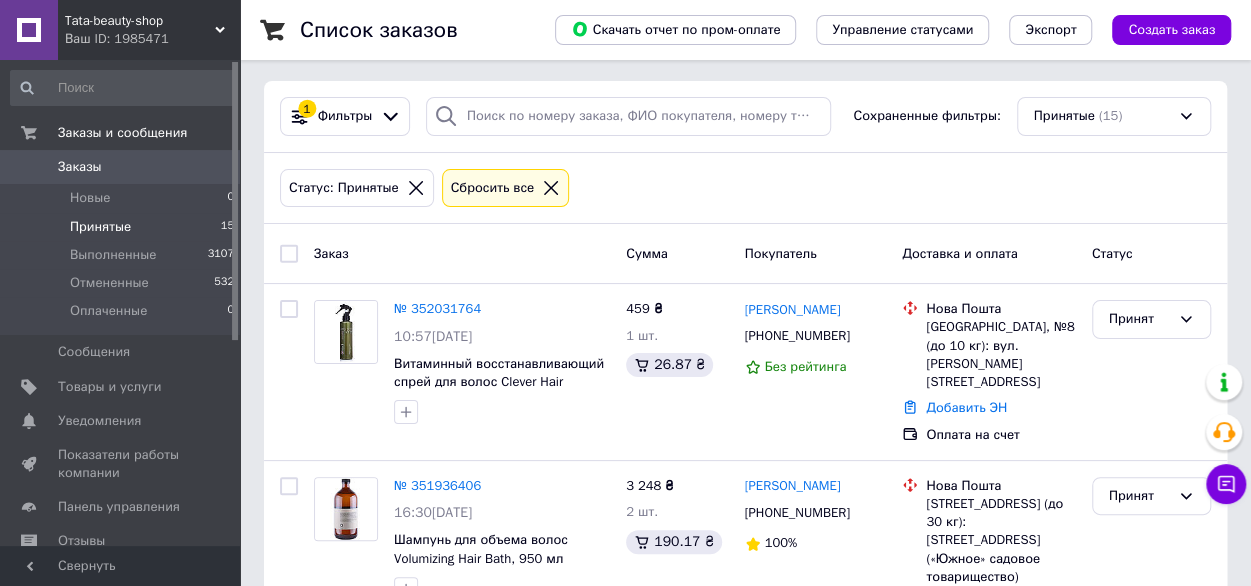 scroll, scrollTop: 0, scrollLeft: 0, axis: both 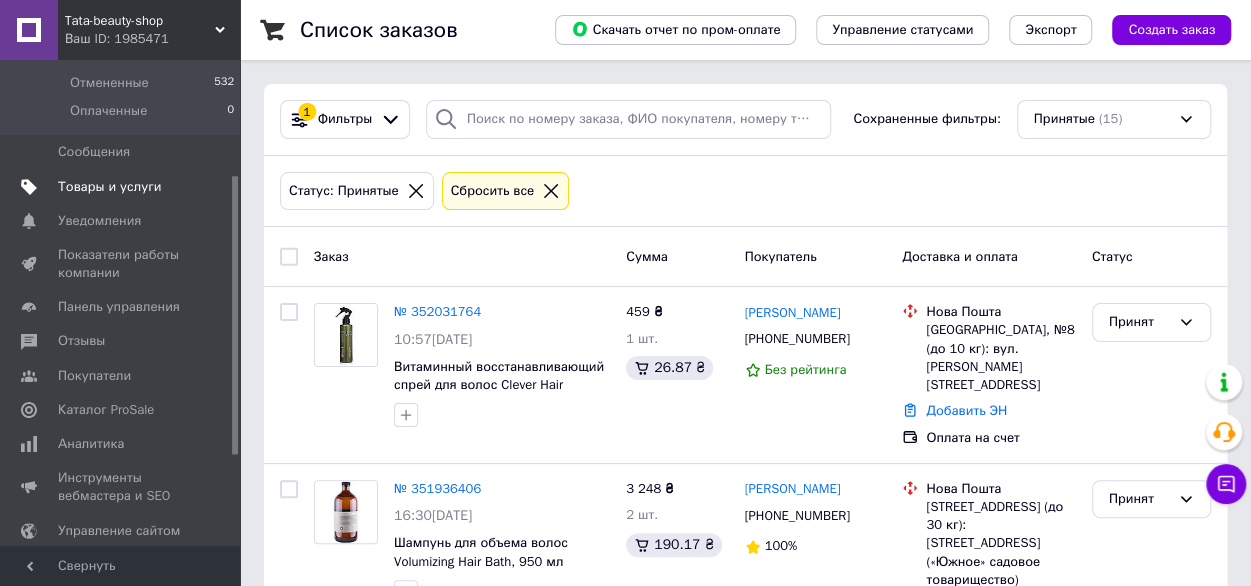 click on "Товары и услуги" at bounding box center (123, 187) 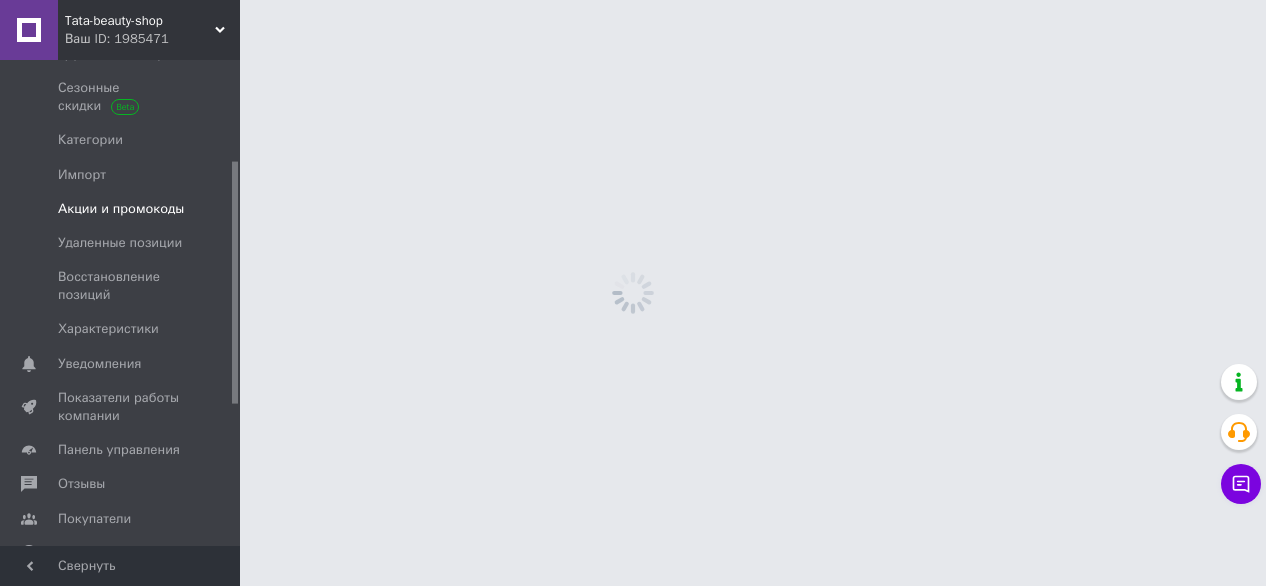 click on "Акции и промокоды" at bounding box center (121, 209) 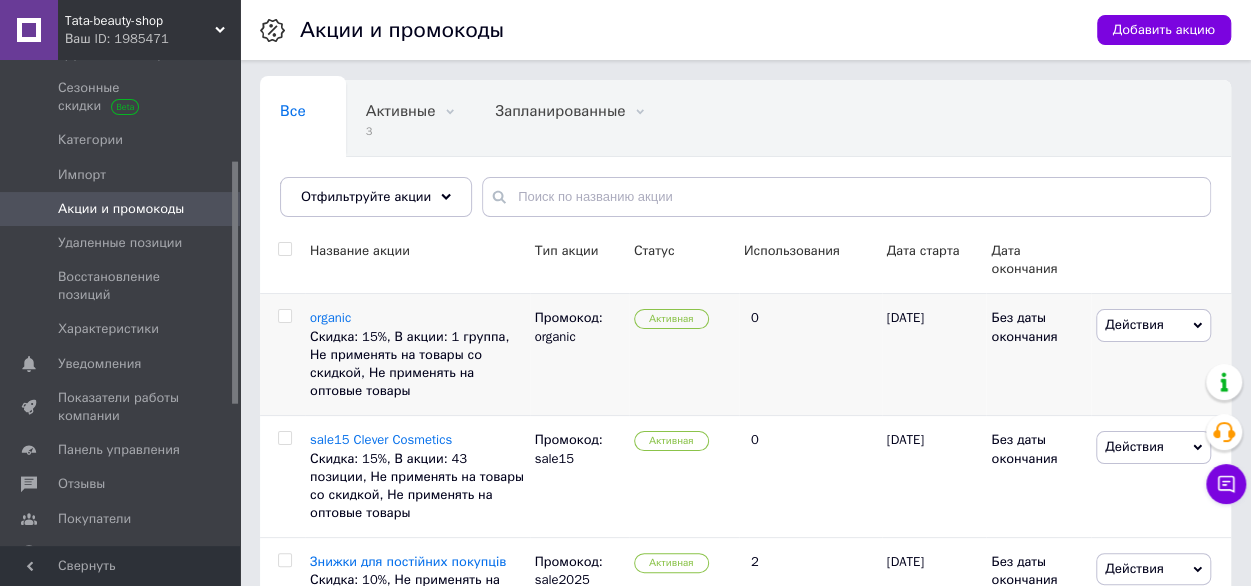 click on "0" at bounding box center (810, 355) 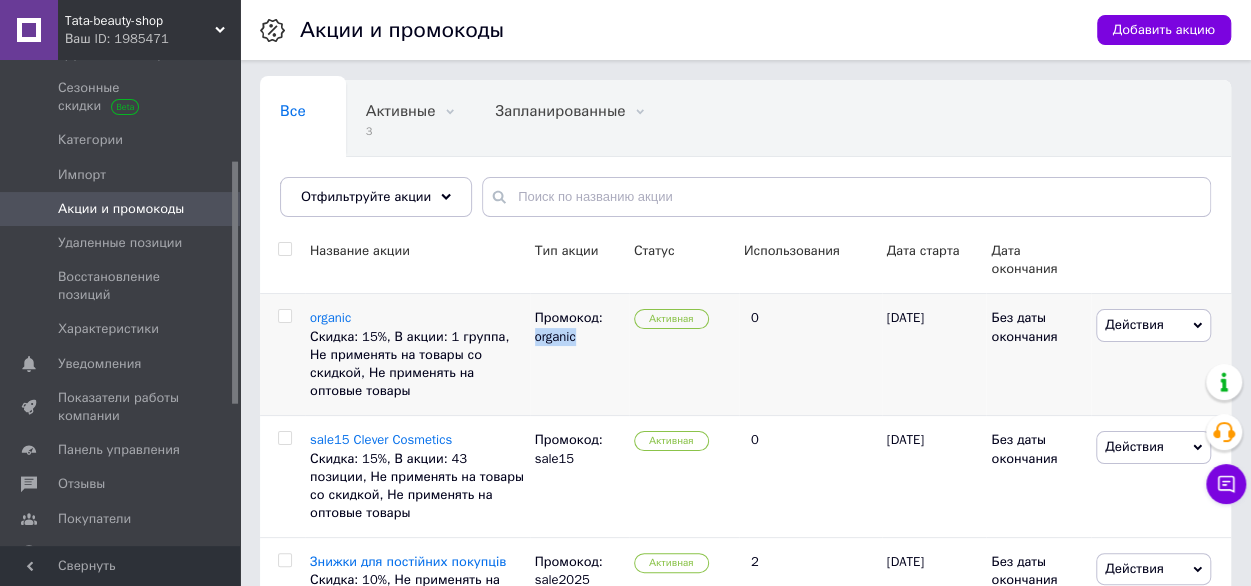 drag, startPoint x: 589, startPoint y: 337, endPoint x: 538, endPoint y: 342, distance: 51.24451 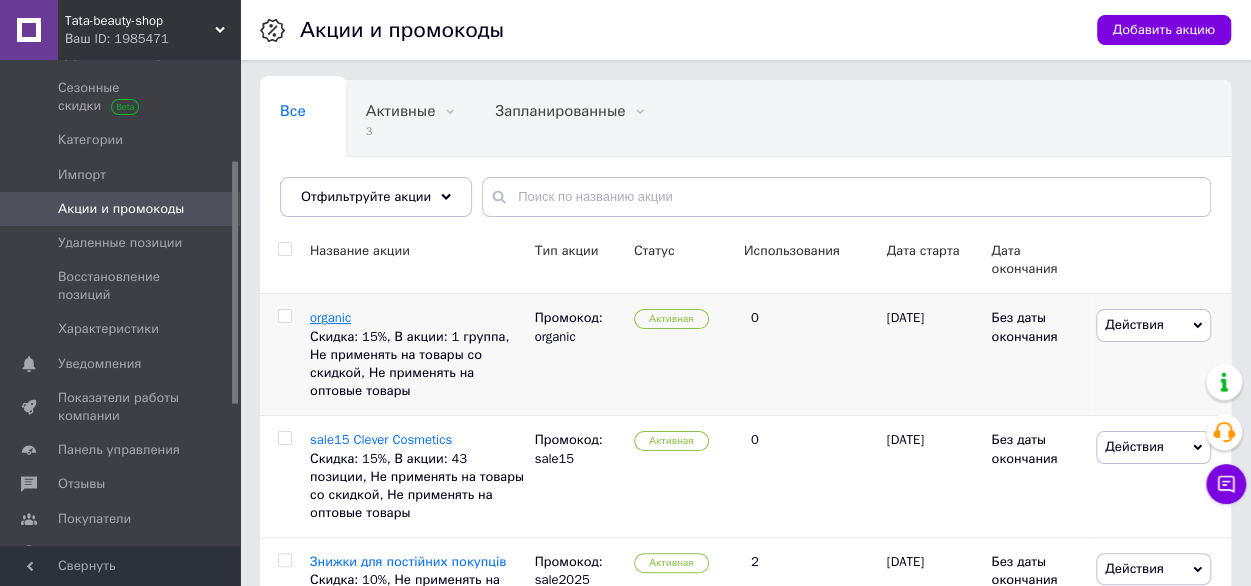 click on "organic" at bounding box center [330, 317] 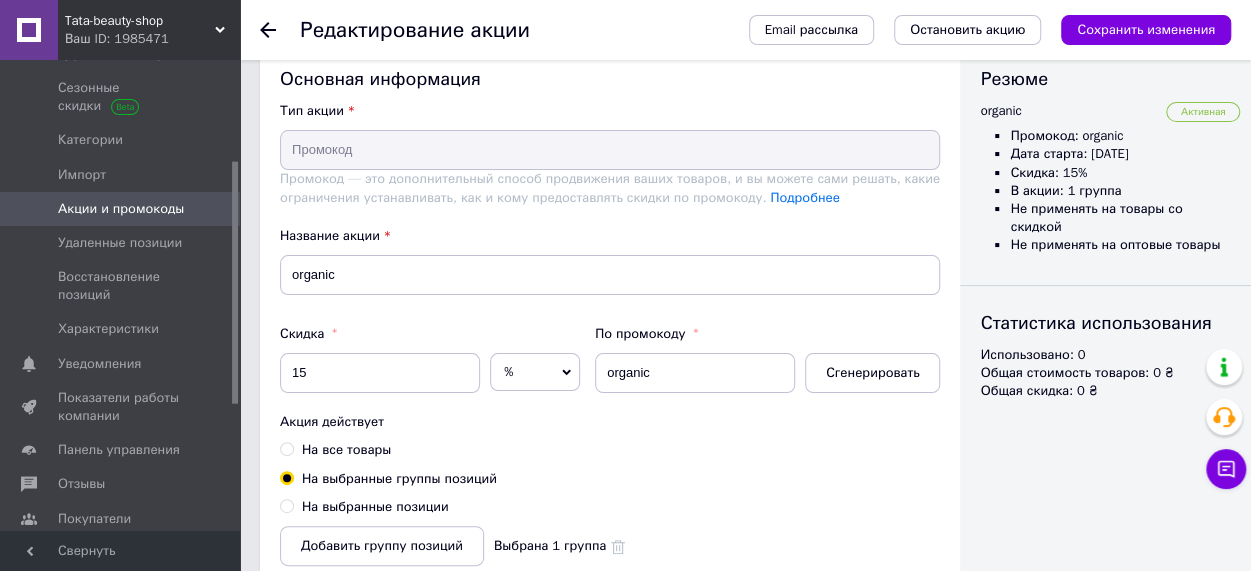 scroll, scrollTop: 0, scrollLeft: 0, axis: both 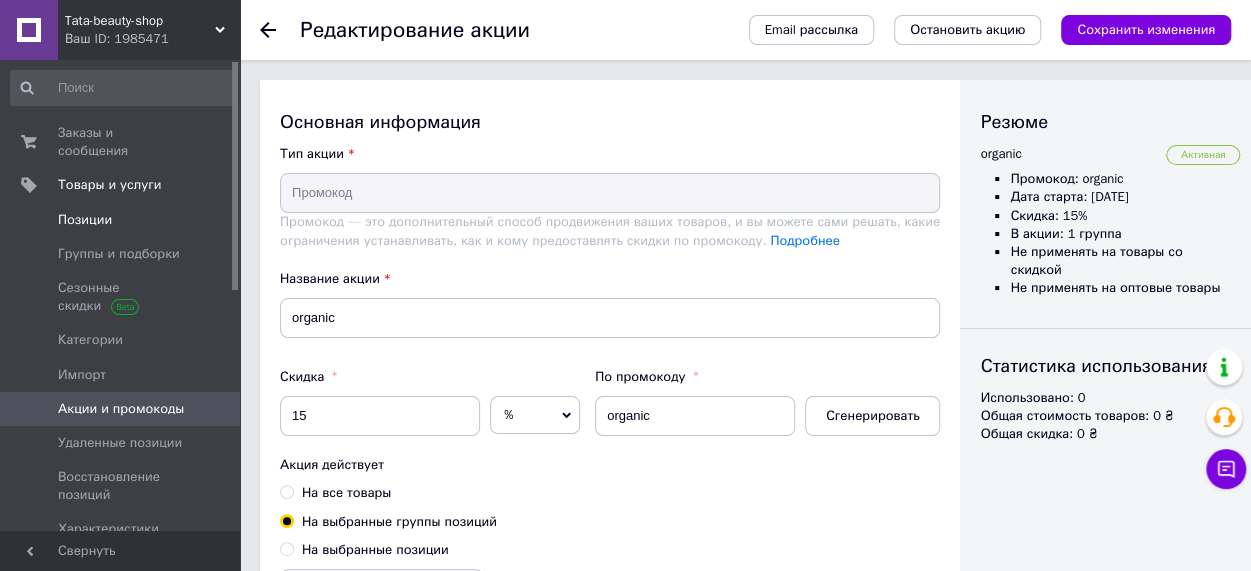 click on "Позиции" at bounding box center [85, 220] 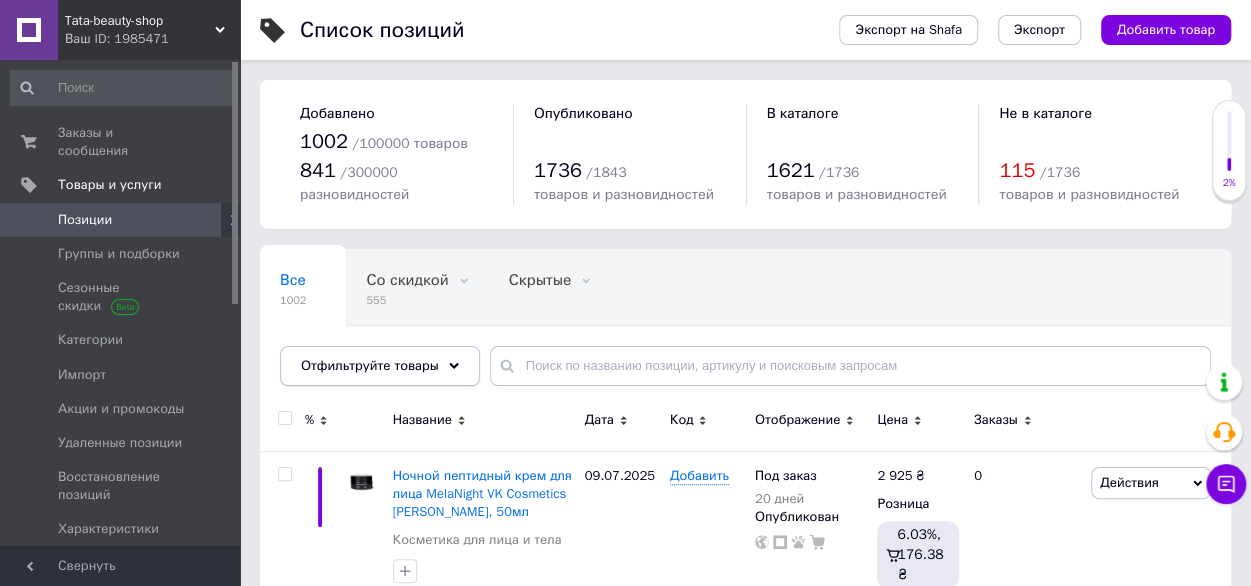 click on "Отфильтруйте товары" at bounding box center [380, 366] 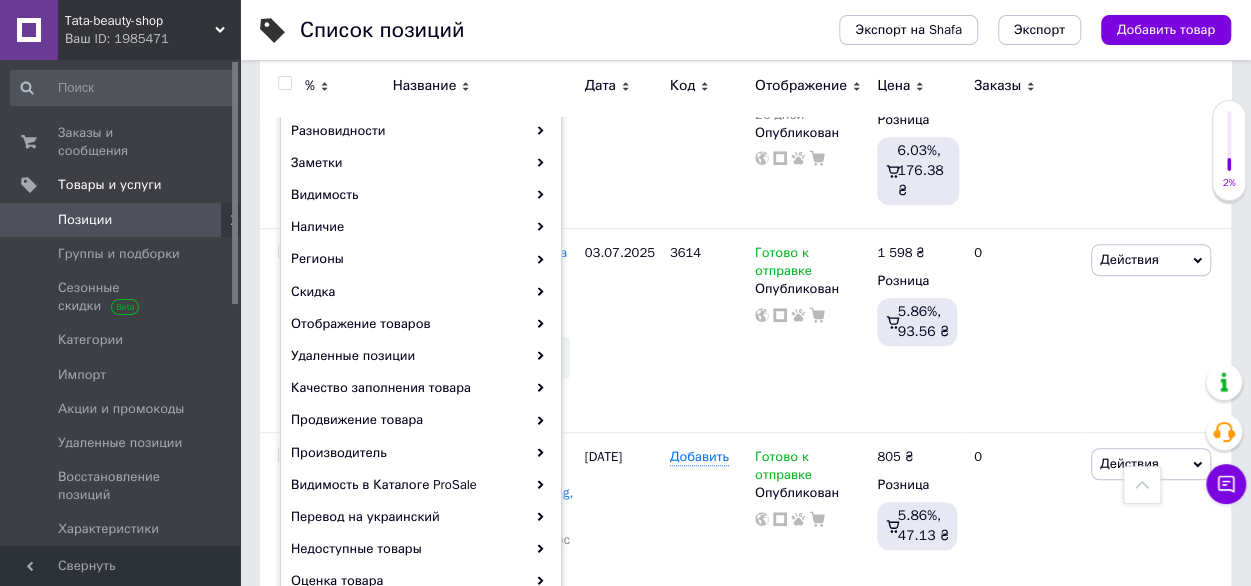 scroll, scrollTop: 600, scrollLeft: 0, axis: vertical 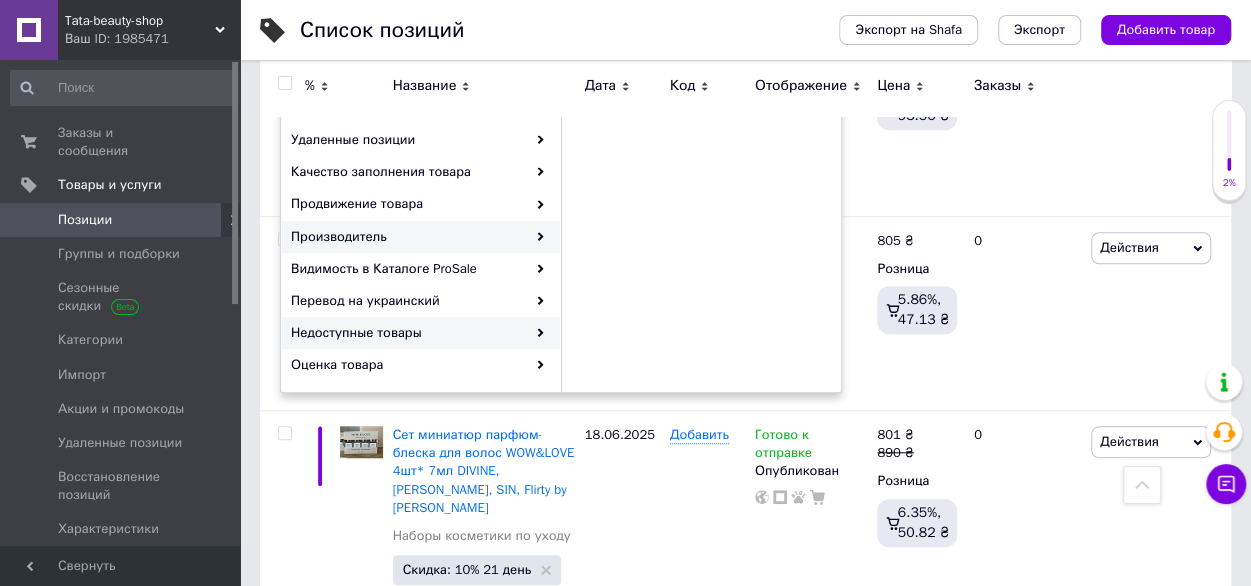 click on "Производитель" at bounding box center (421, 237) 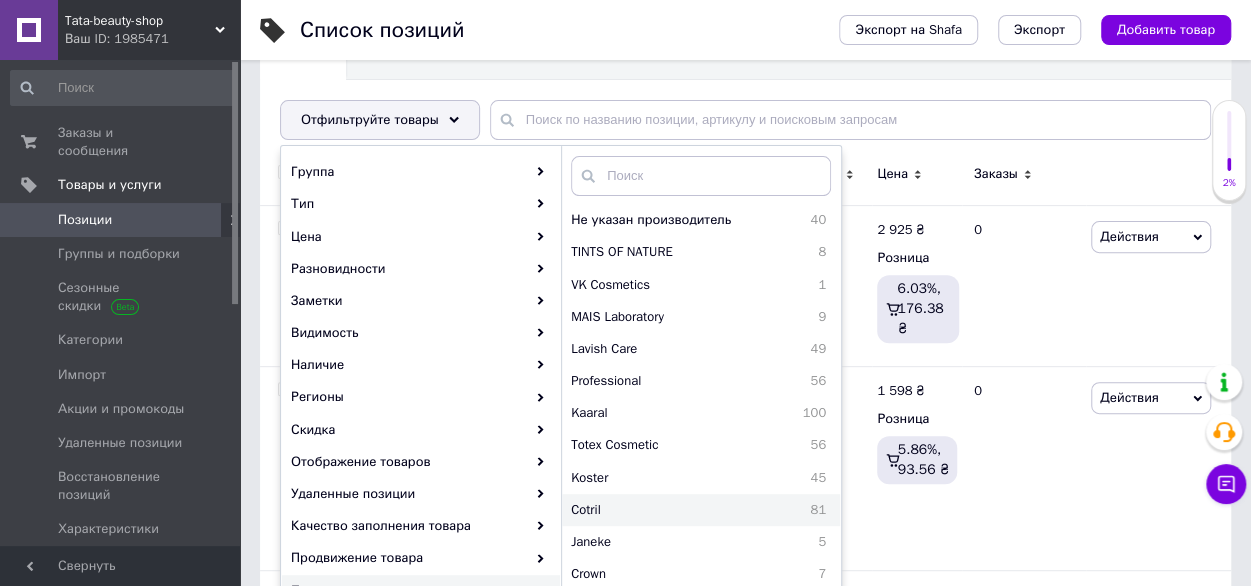 scroll, scrollTop: 300, scrollLeft: 0, axis: vertical 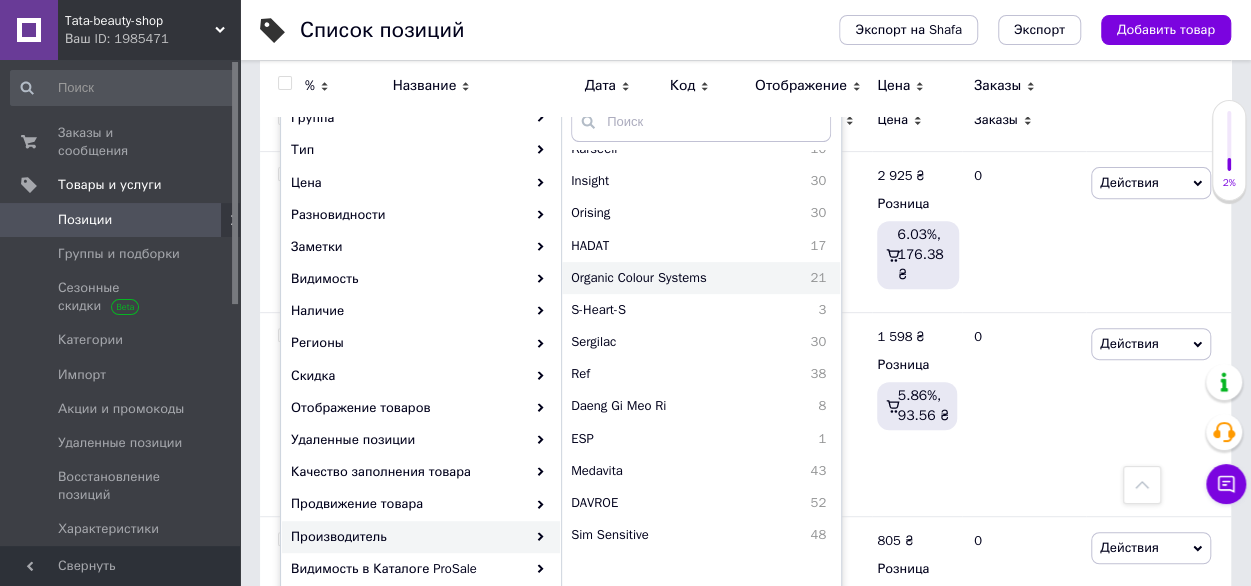 click on "Organic Colour Systems" at bounding box center (678, 278) 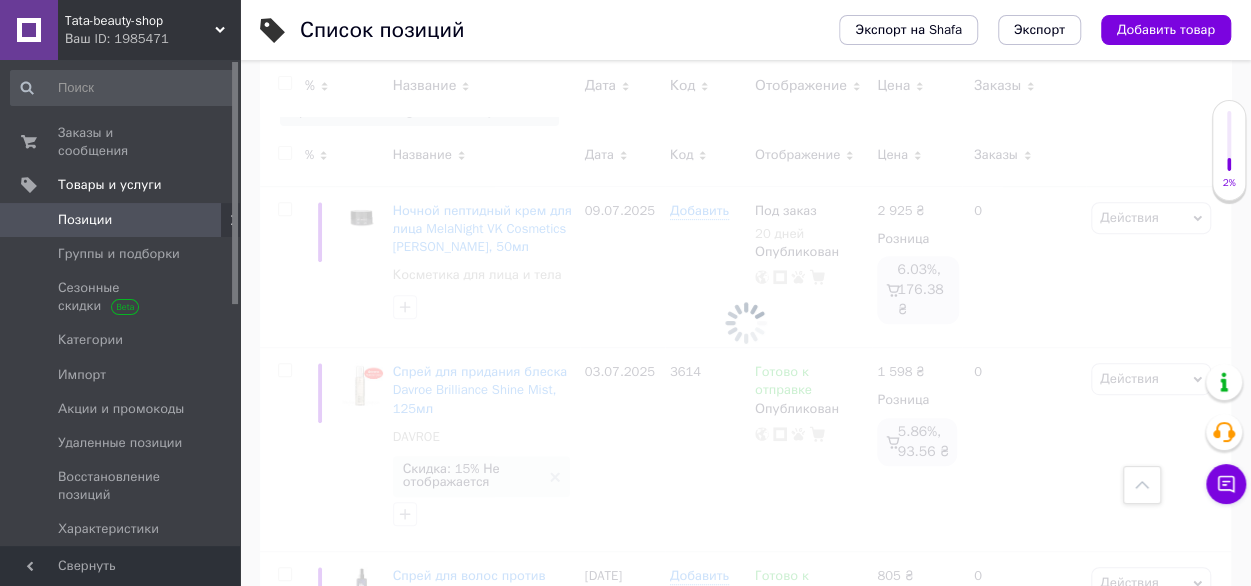 scroll, scrollTop: 0, scrollLeft: 7, axis: horizontal 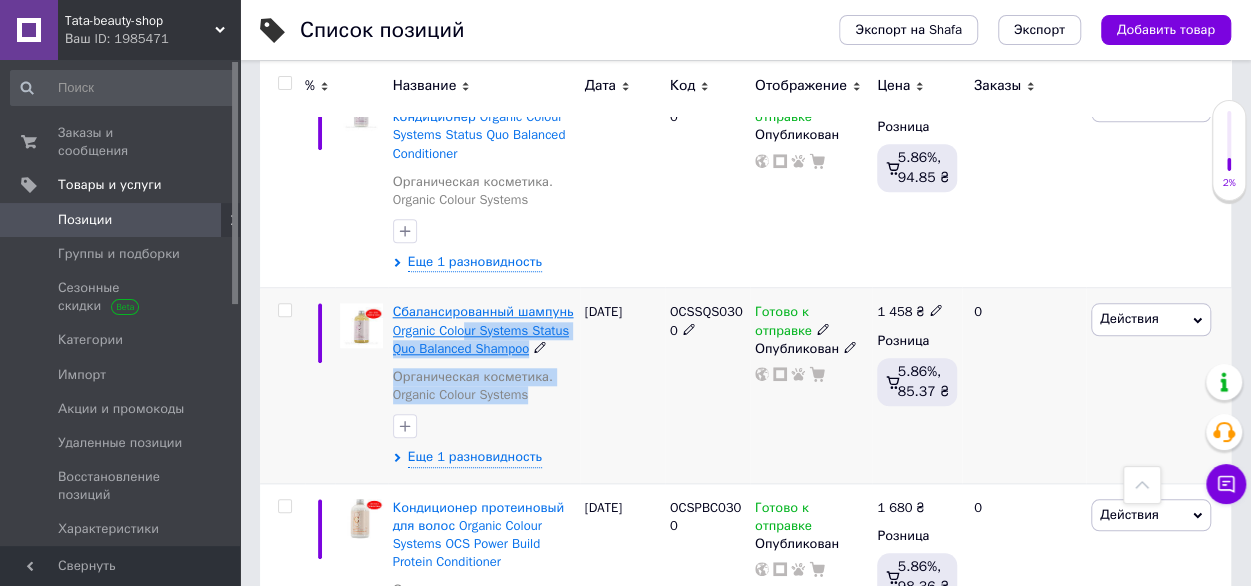 drag, startPoint x: 578, startPoint y: 330, endPoint x: 467, endPoint y: 326, distance: 111.07205 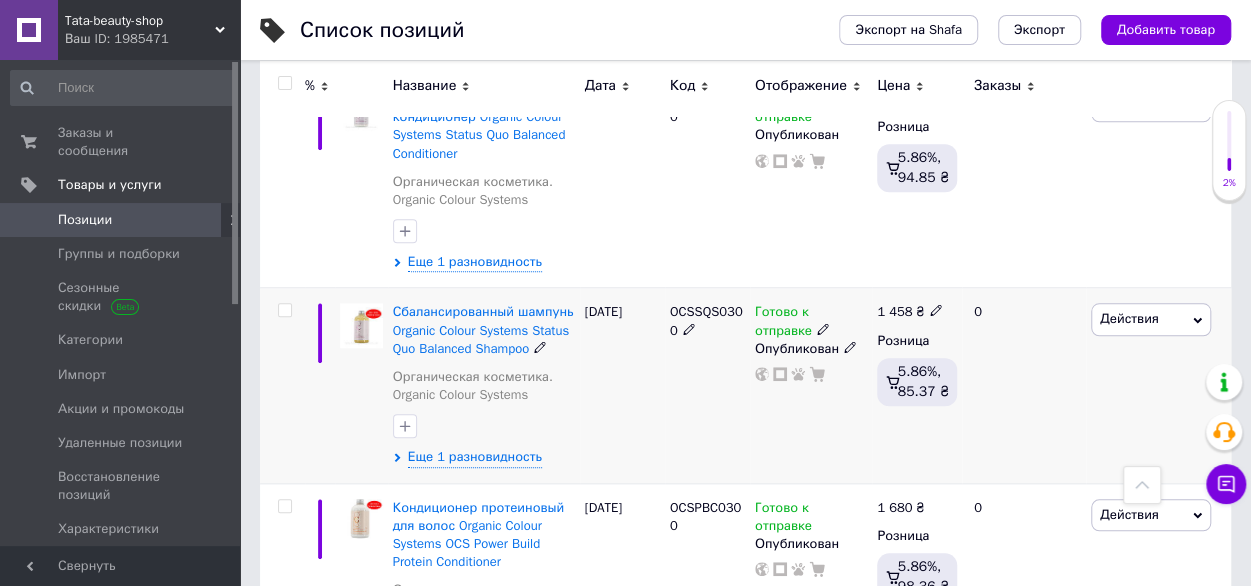 click on "[DATE]" at bounding box center (622, 385) 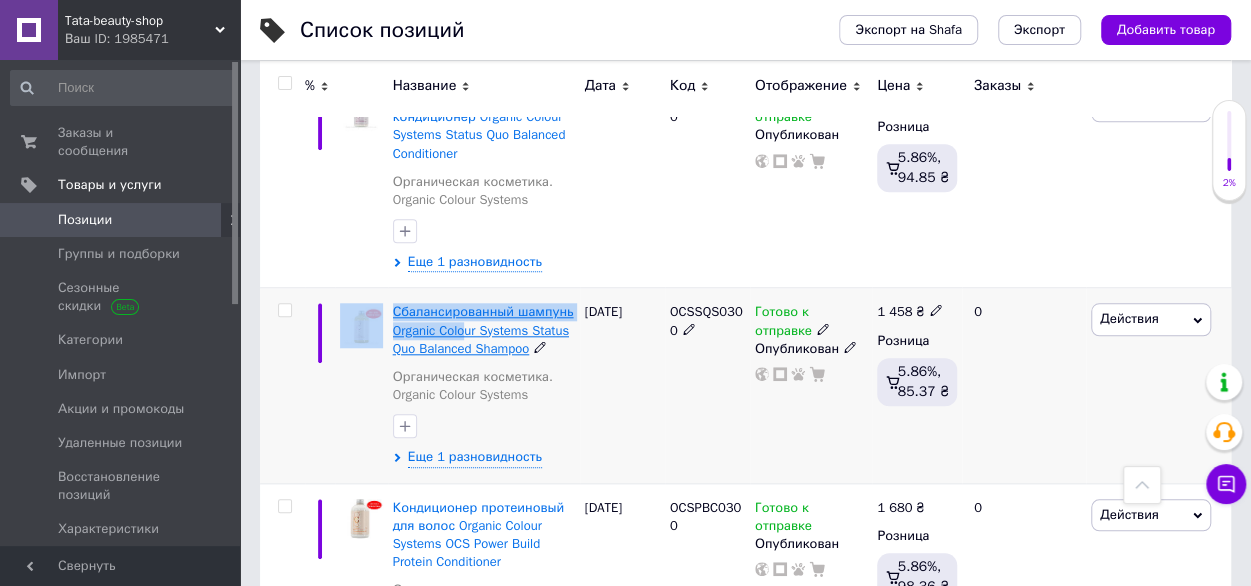 drag, startPoint x: 391, startPoint y: 329, endPoint x: 472, endPoint y: 334, distance: 81.154175 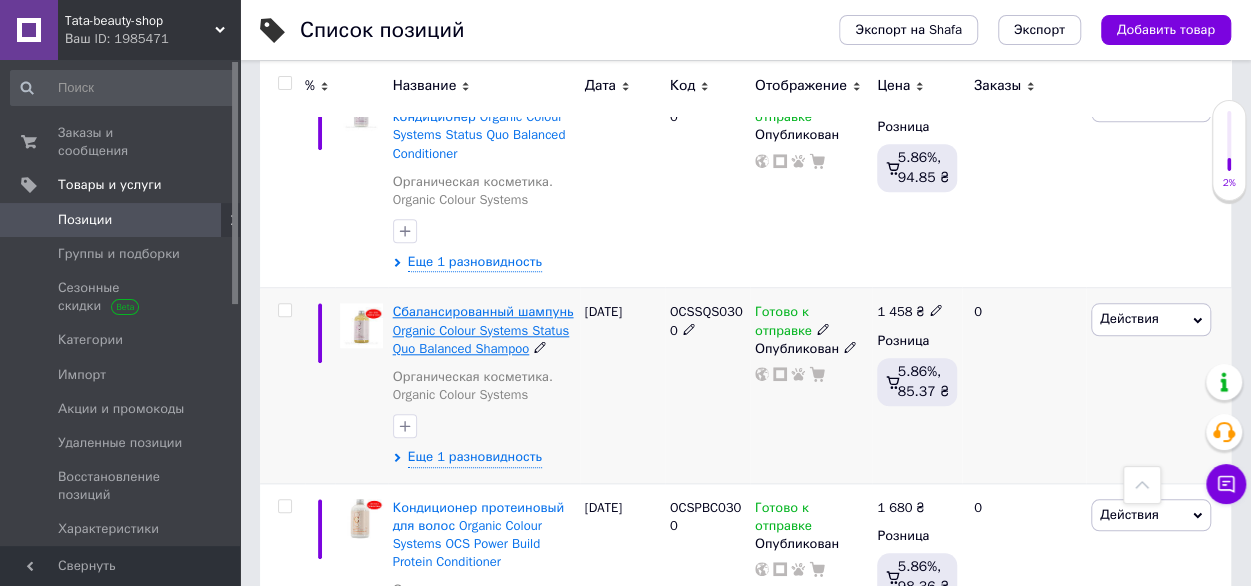 drag, startPoint x: 603, startPoint y: 391, endPoint x: 446, endPoint y: 342, distance: 164.46884 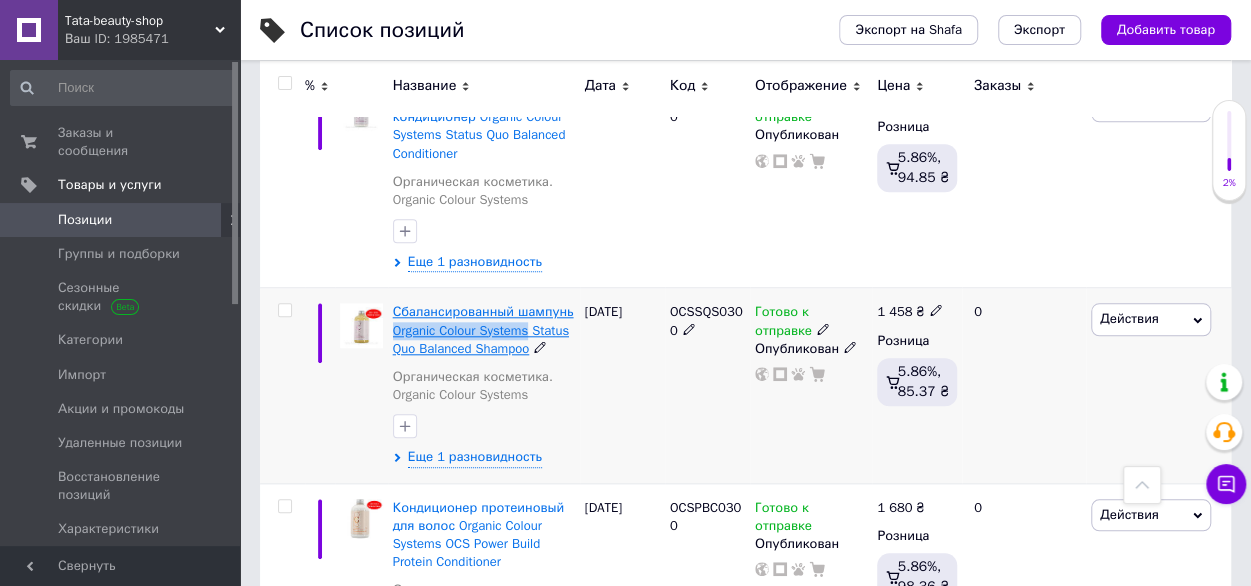 drag, startPoint x: 389, startPoint y: 326, endPoint x: 528, endPoint y: 325, distance: 139.0036 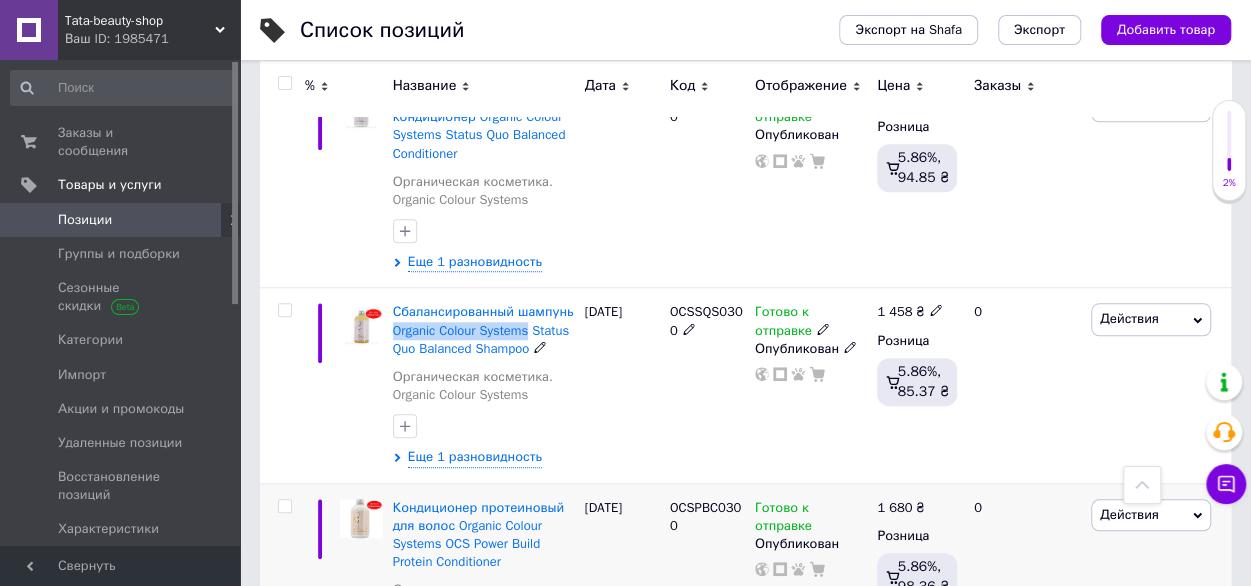 copy on "Organic Colour Systems" 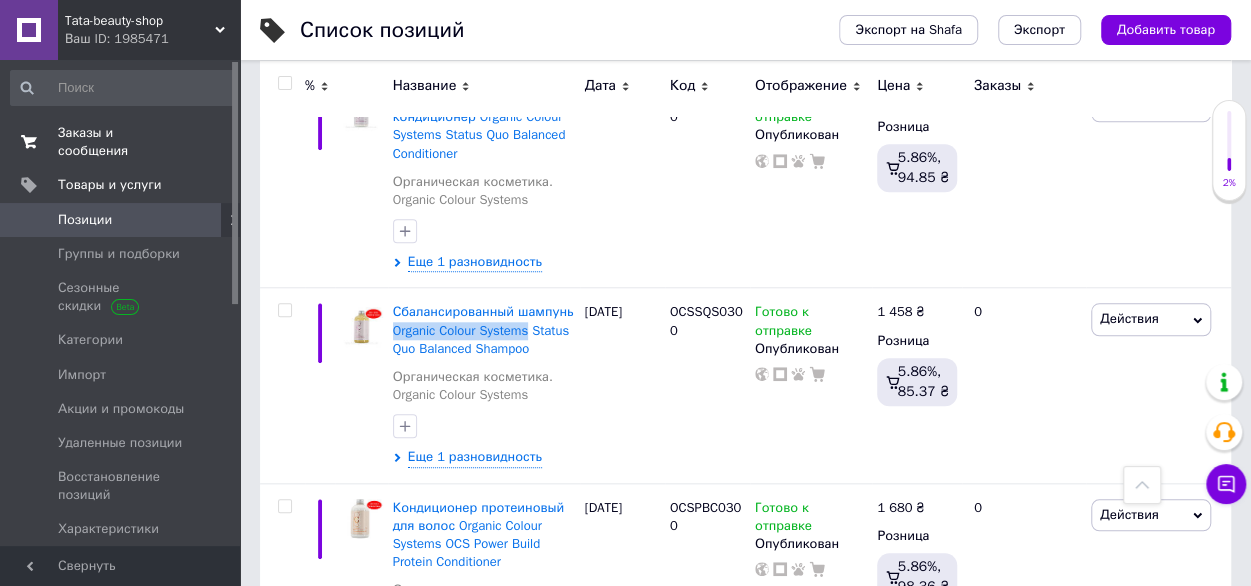 click on "Заказы и сообщения" at bounding box center [121, 142] 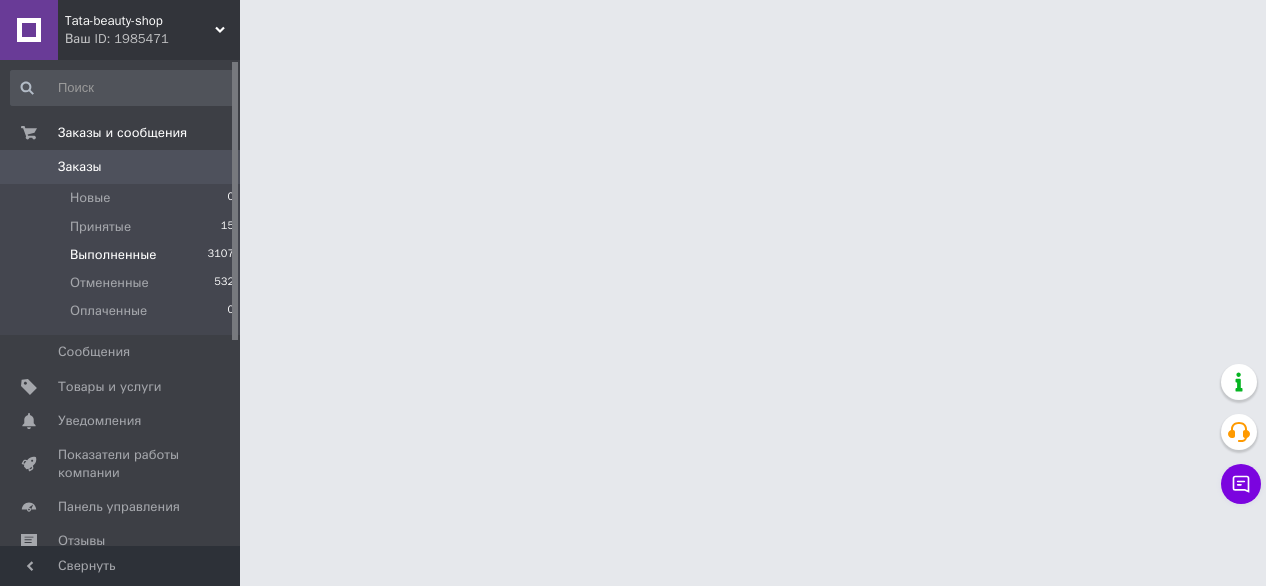 click on "Выполненные" at bounding box center (113, 255) 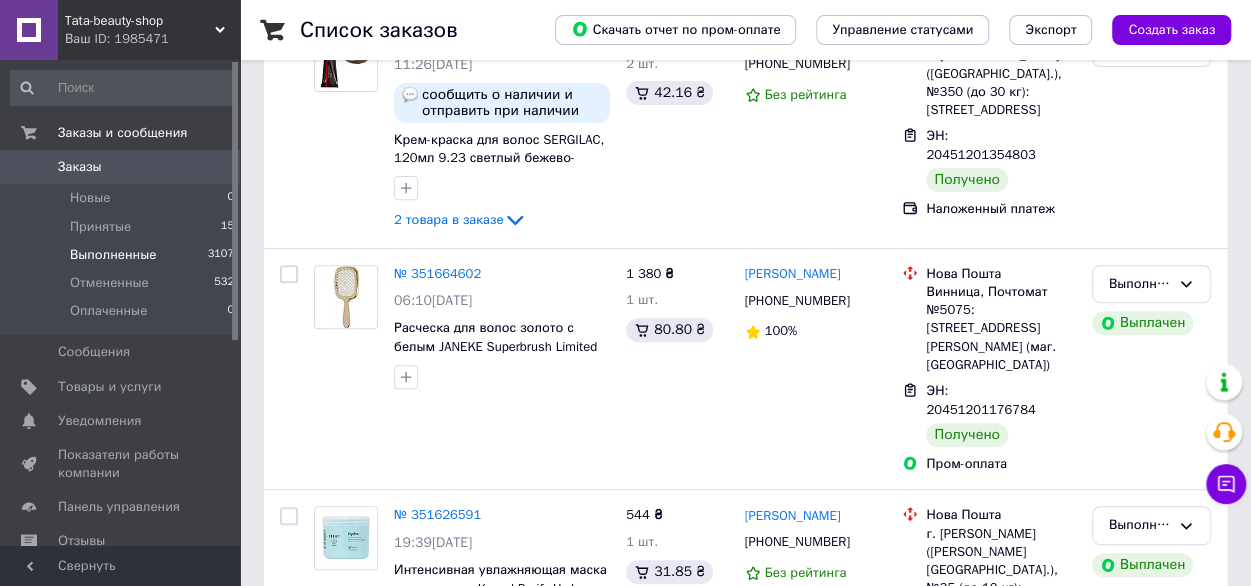 scroll, scrollTop: 306, scrollLeft: 0, axis: vertical 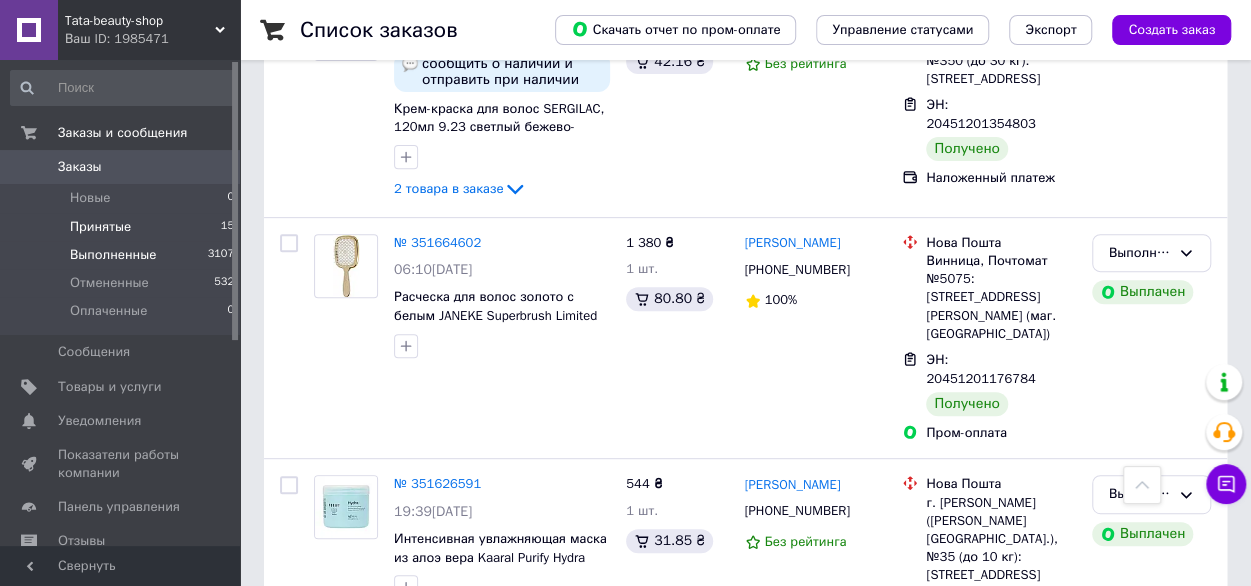 click on "Принятые" at bounding box center (100, 227) 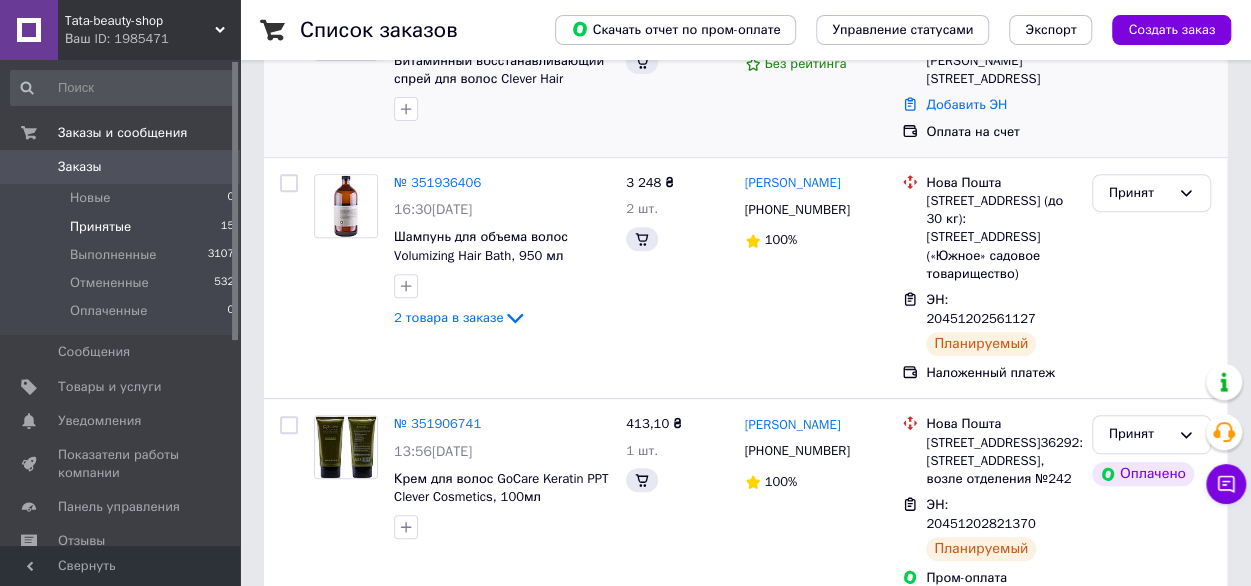 scroll, scrollTop: 0, scrollLeft: 0, axis: both 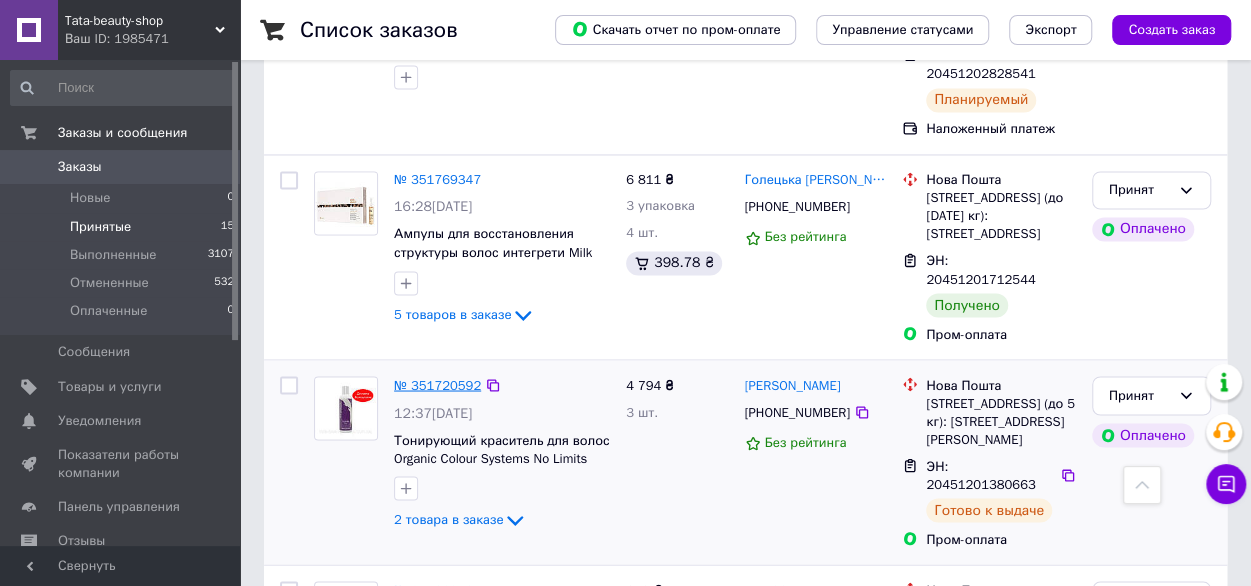 click on "№ 351720592" at bounding box center (437, 384) 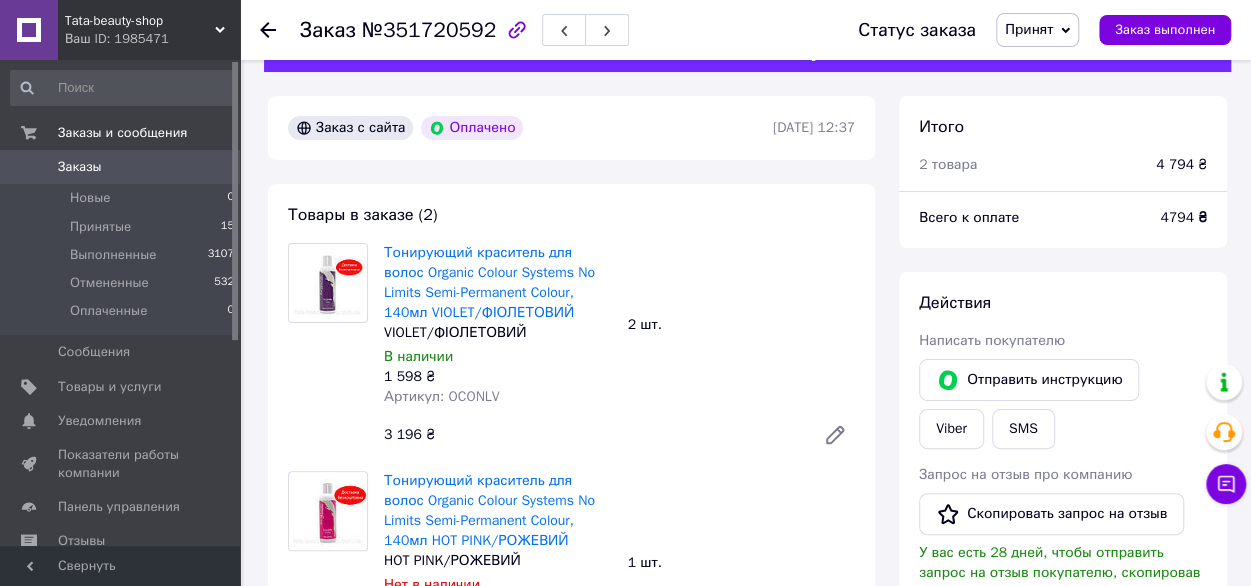 scroll, scrollTop: 0, scrollLeft: 0, axis: both 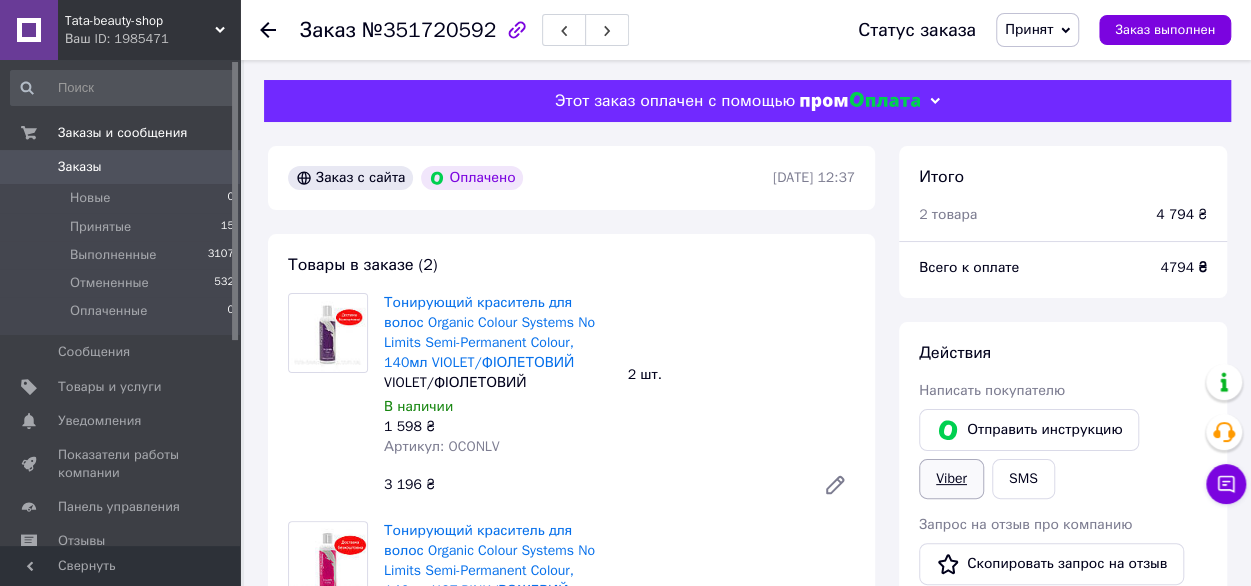 click on "Viber" at bounding box center (951, 479) 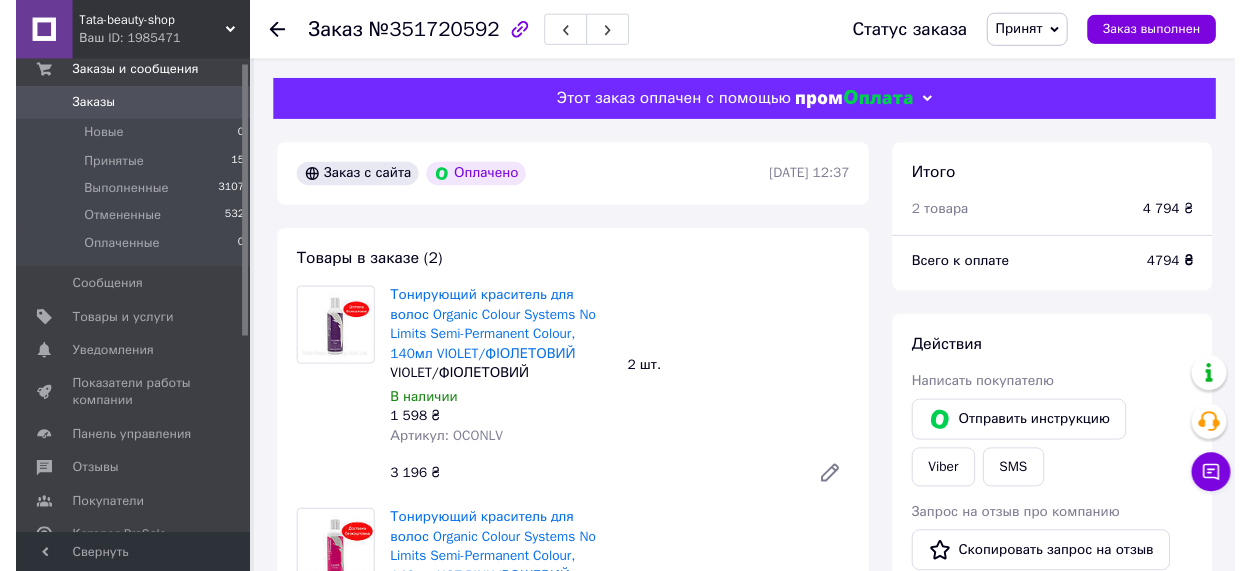 scroll, scrollTop: 200, scrollLeft: 0, axis: vertical 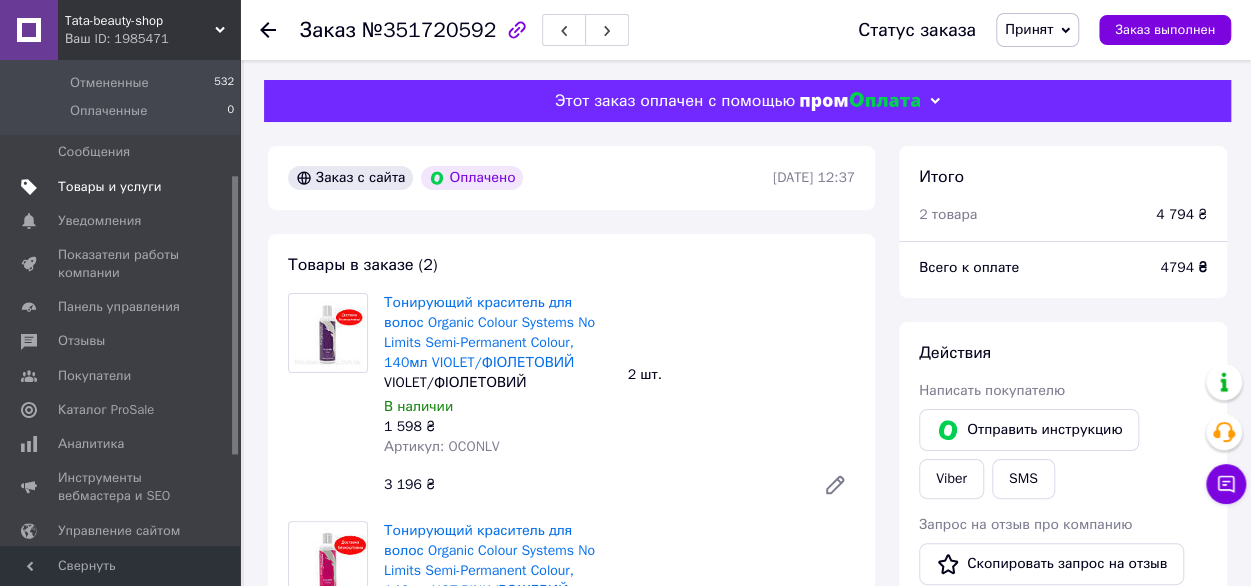 click on "Товары и услуги" at bounding box center (110, 187) 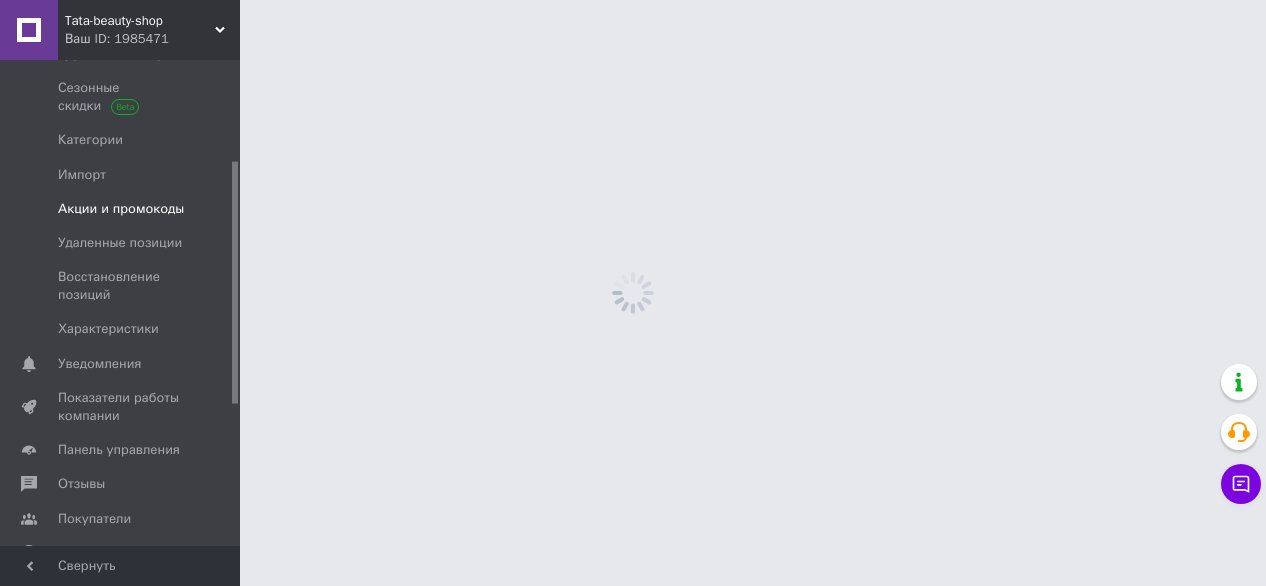 click on "Акции и промокоды" at bounding box center (121, 209) 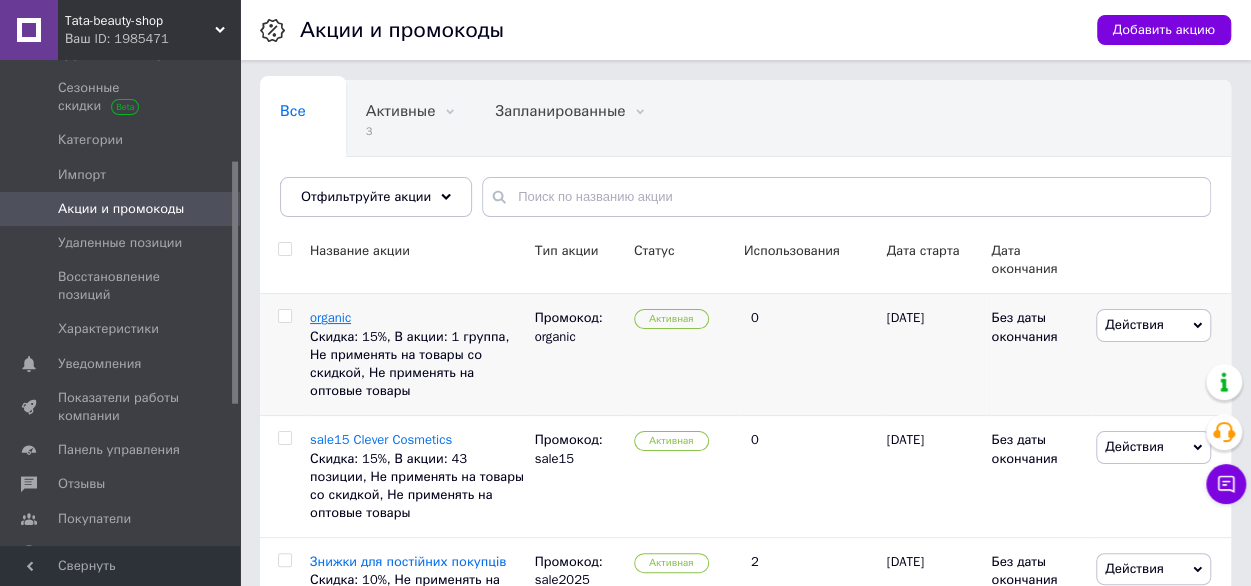 click on "organic" at bounding box center (330, 317) 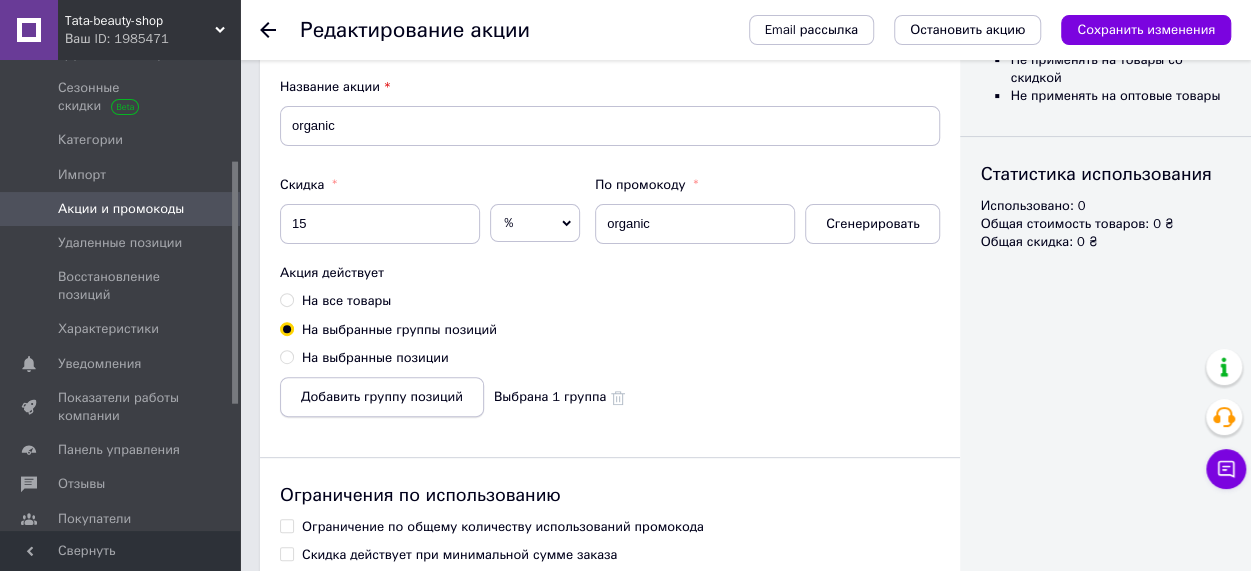 scroll, scrollTop: 300, scrollLeft: 0, axis: vertical 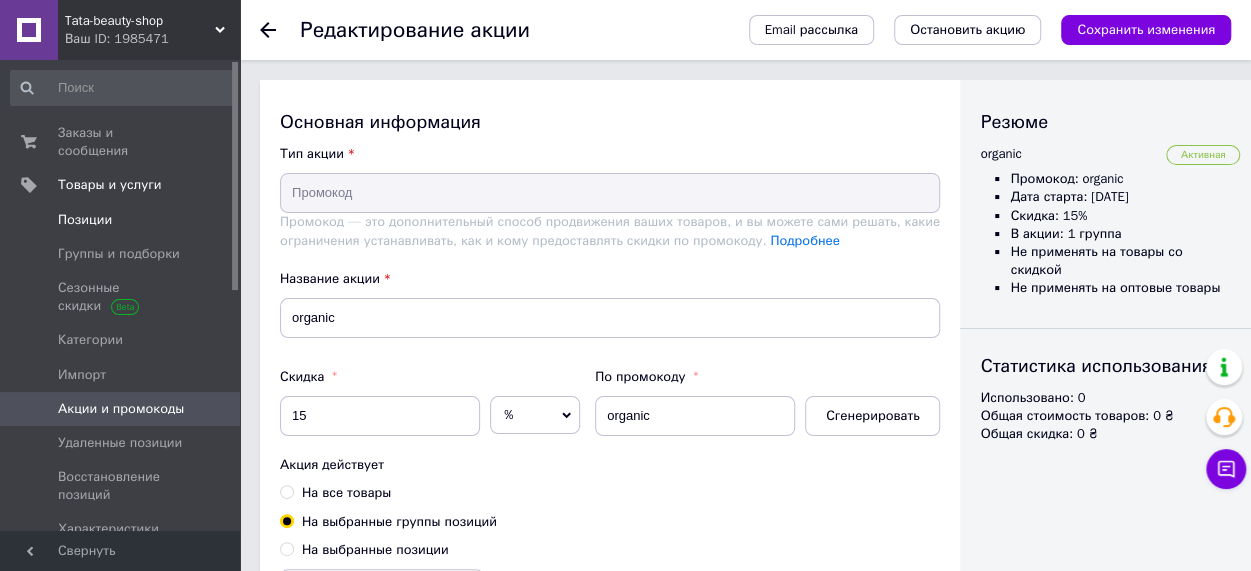 click on "Позиции" at bounding box center (85, 220) 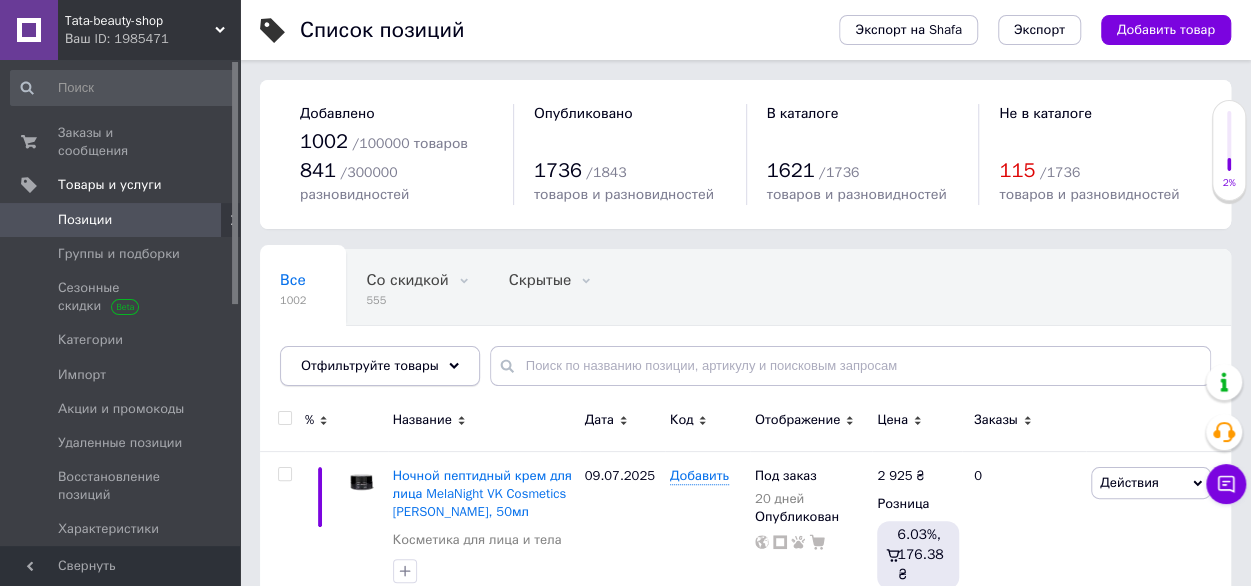 click on "Отфильтруйте товары" at bounding box center [380, 366] 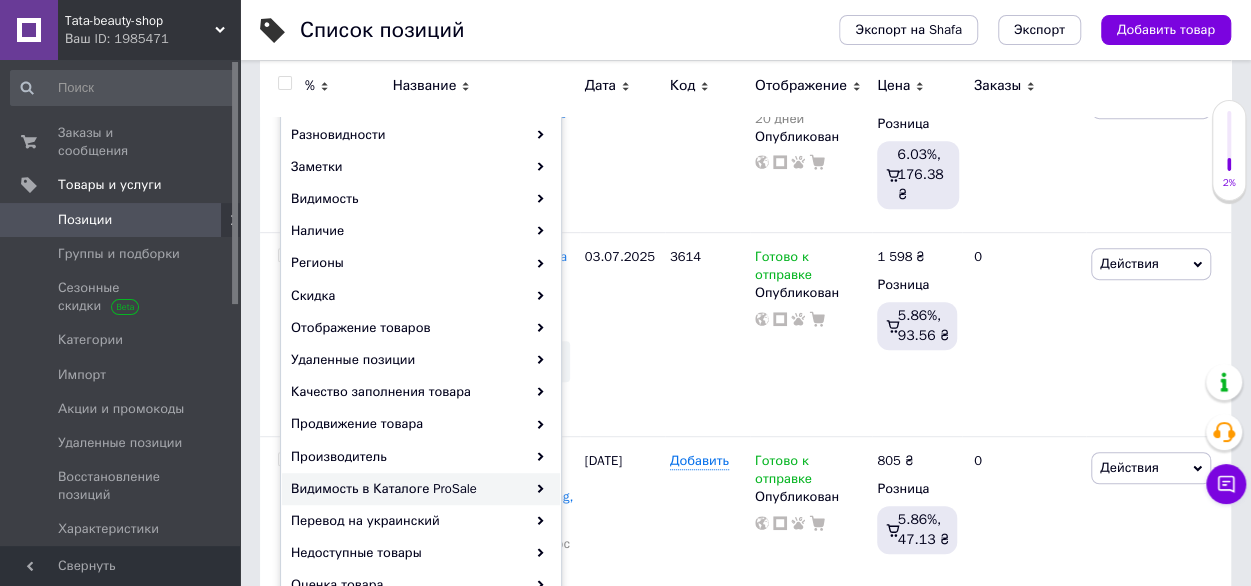 scroll, scrollTop: 500, scrollLeft: 0, axis: vertical 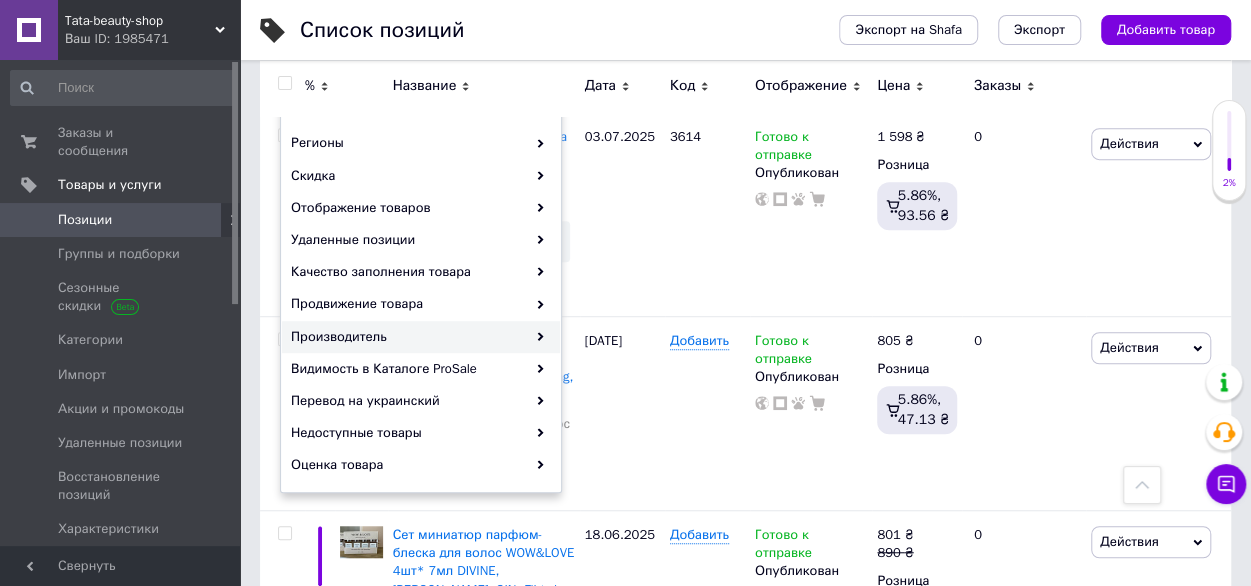 click on "Производитель" at bounding box center [421, 337] 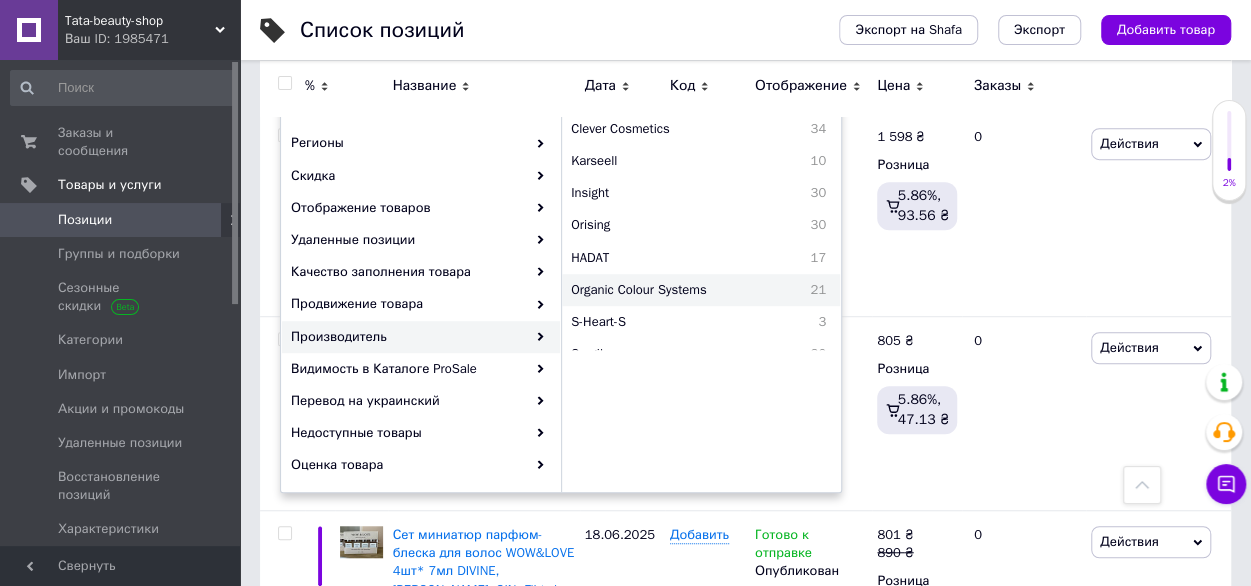 scroll, scrollTop: 400, scrollLeft: 0, axis: vertical 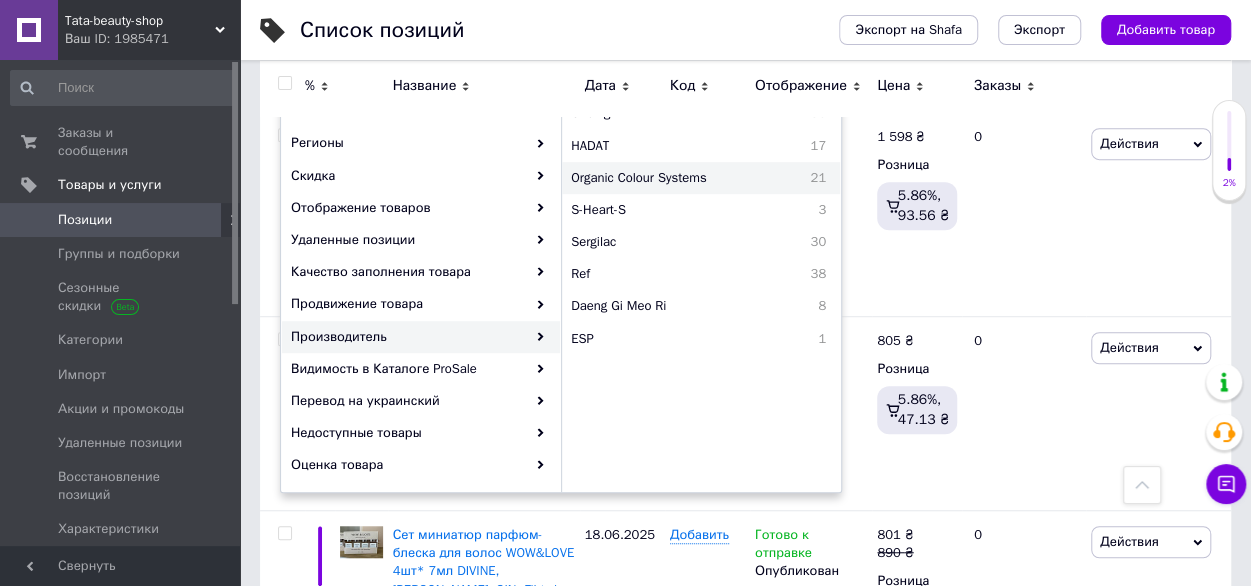 click on "Organic Colour Systems" at bounding box center (678, 178) 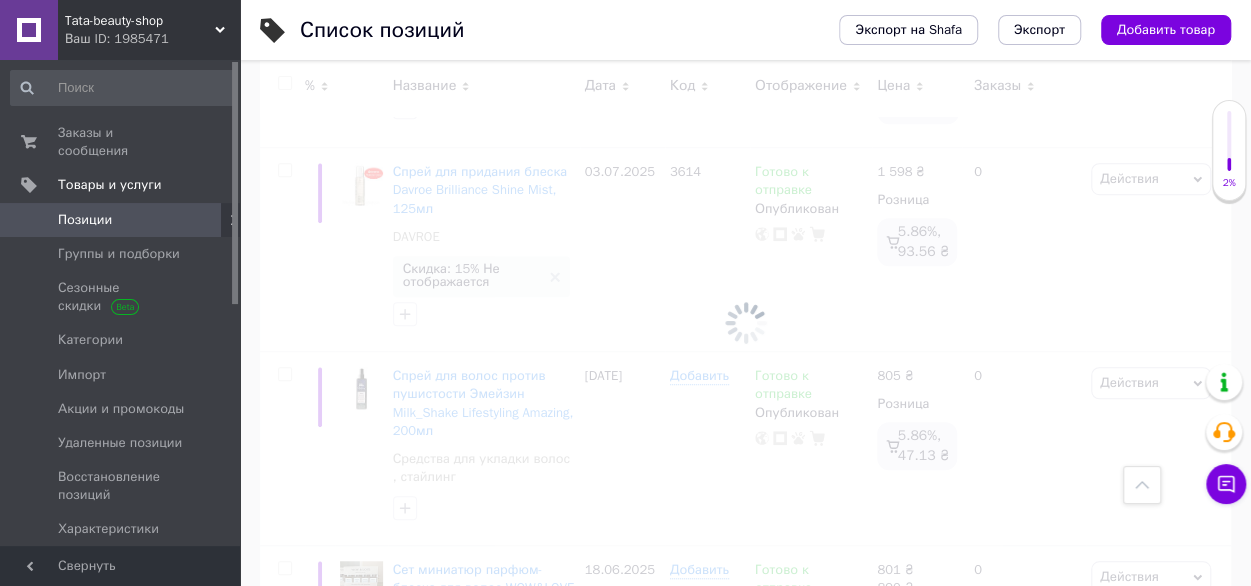scroll, scrollTop: 535, scrollLeft: 0, axis: vertical 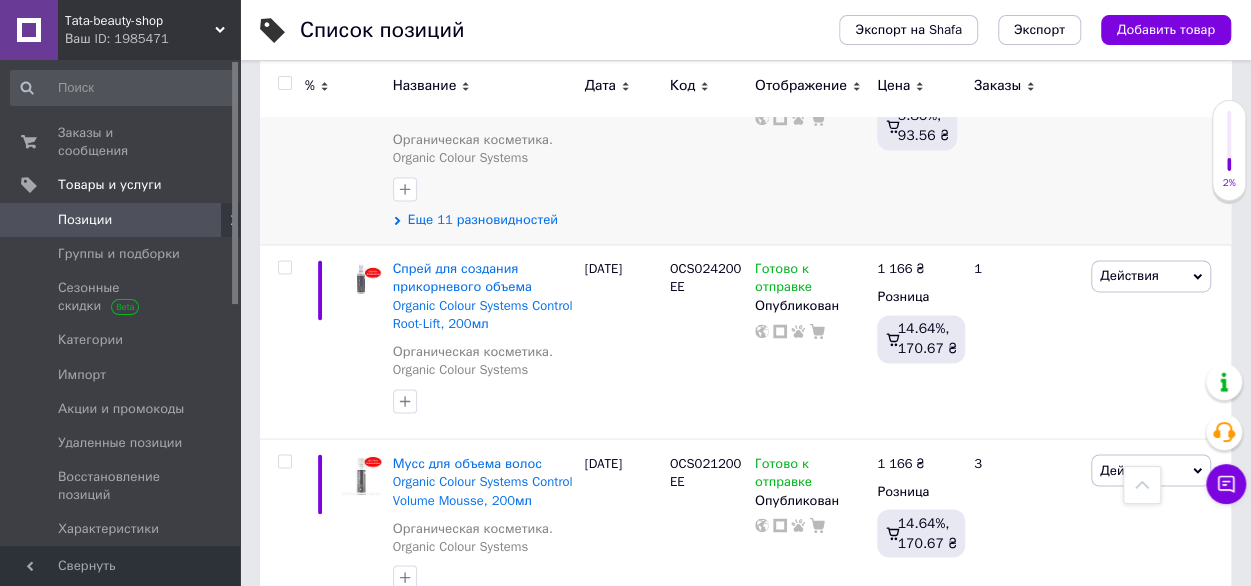 click on "Еще 11 разновидностей" at bounding box center (483, 220) 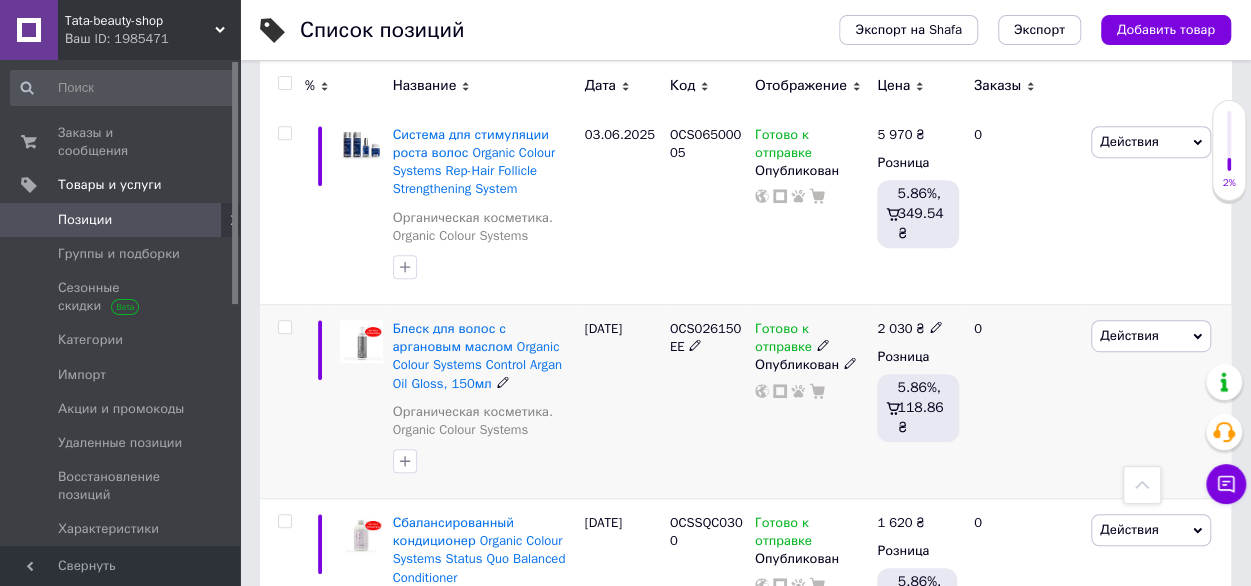 scroll, scrollTop: 164, scrollLeft: 0, axis: vertical 